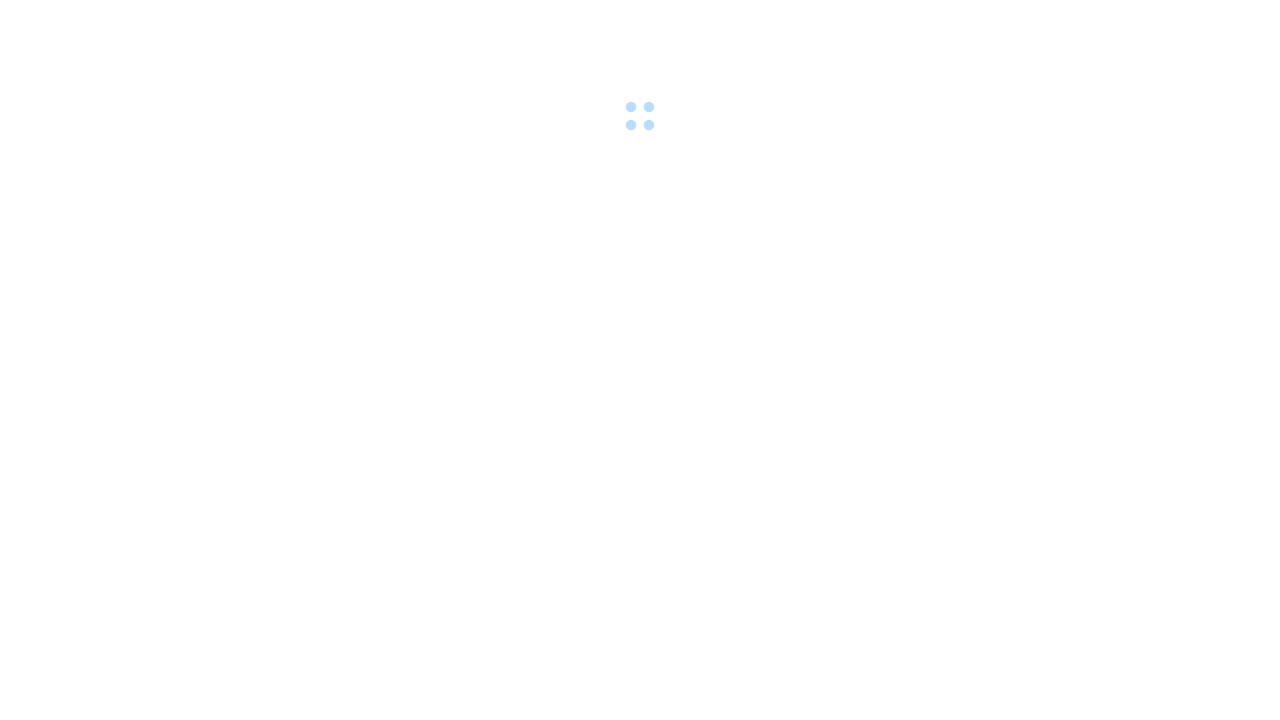 scroll, scrollTop: 0, scrollLeft: 0, axis: both 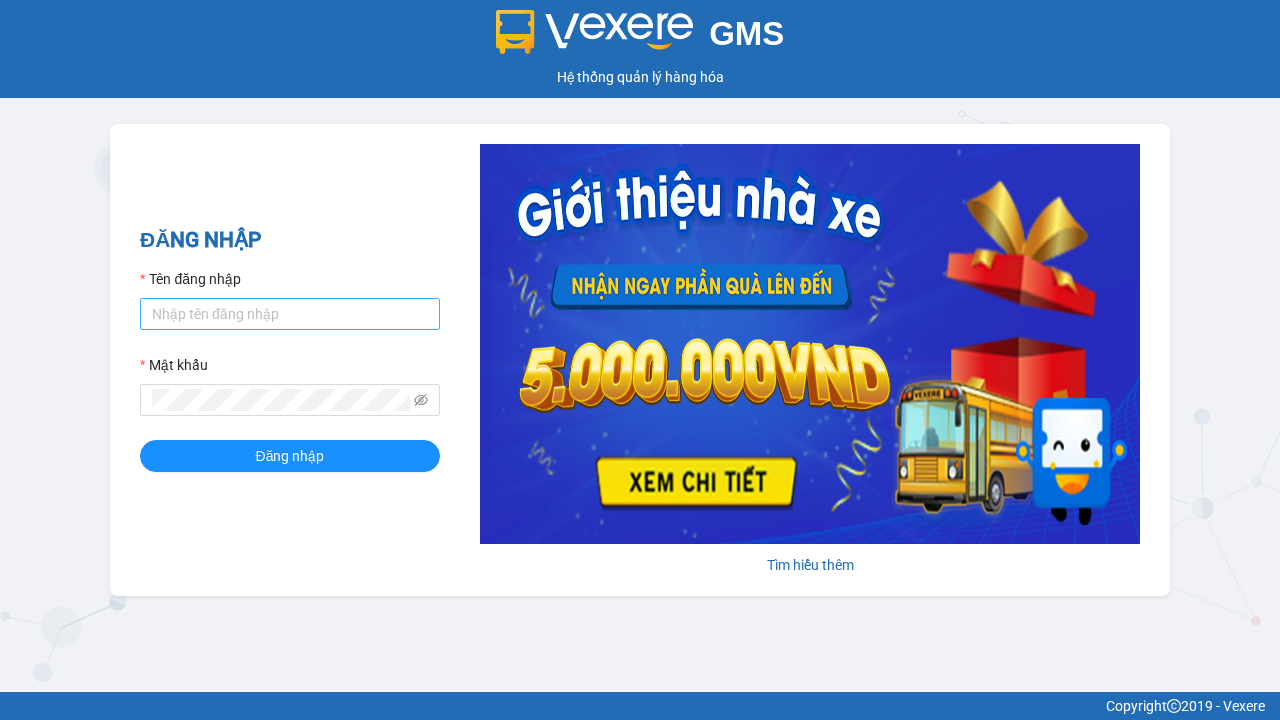 click on "Tên đăng nhập" at bounding box center (290, 314) 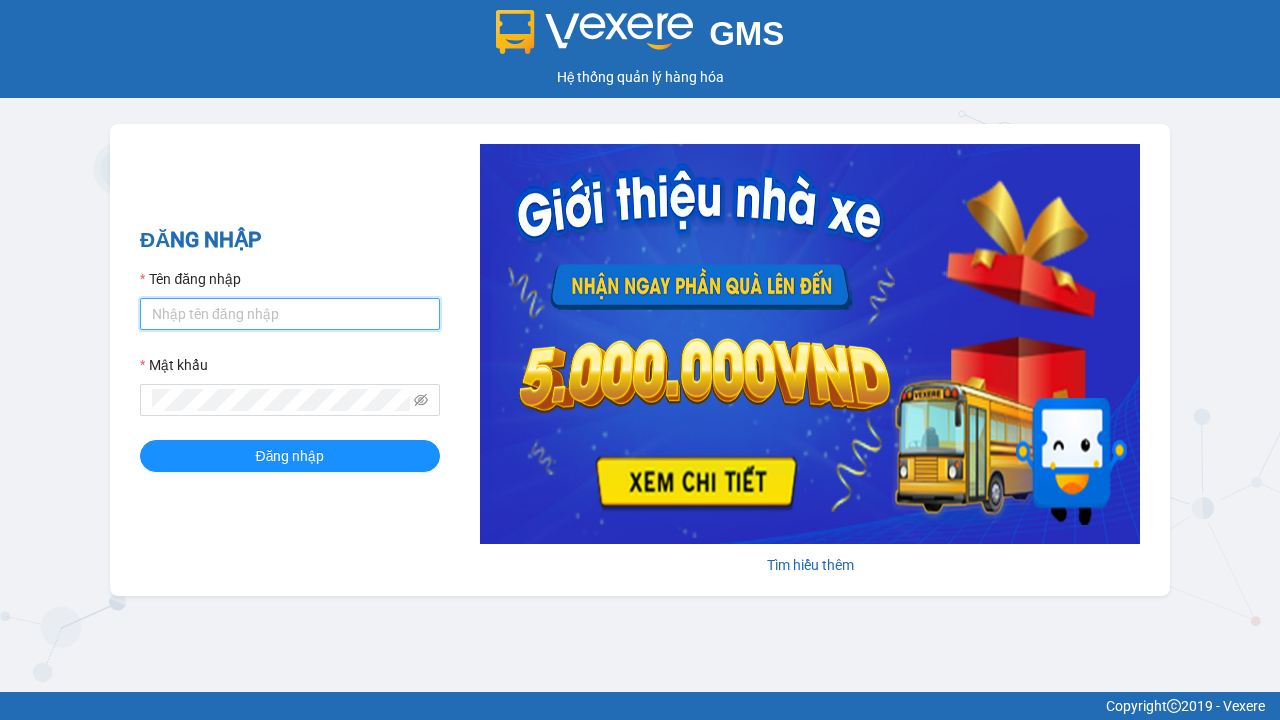 click on "Tên đăng nhập" at bounding box center [290, 314] 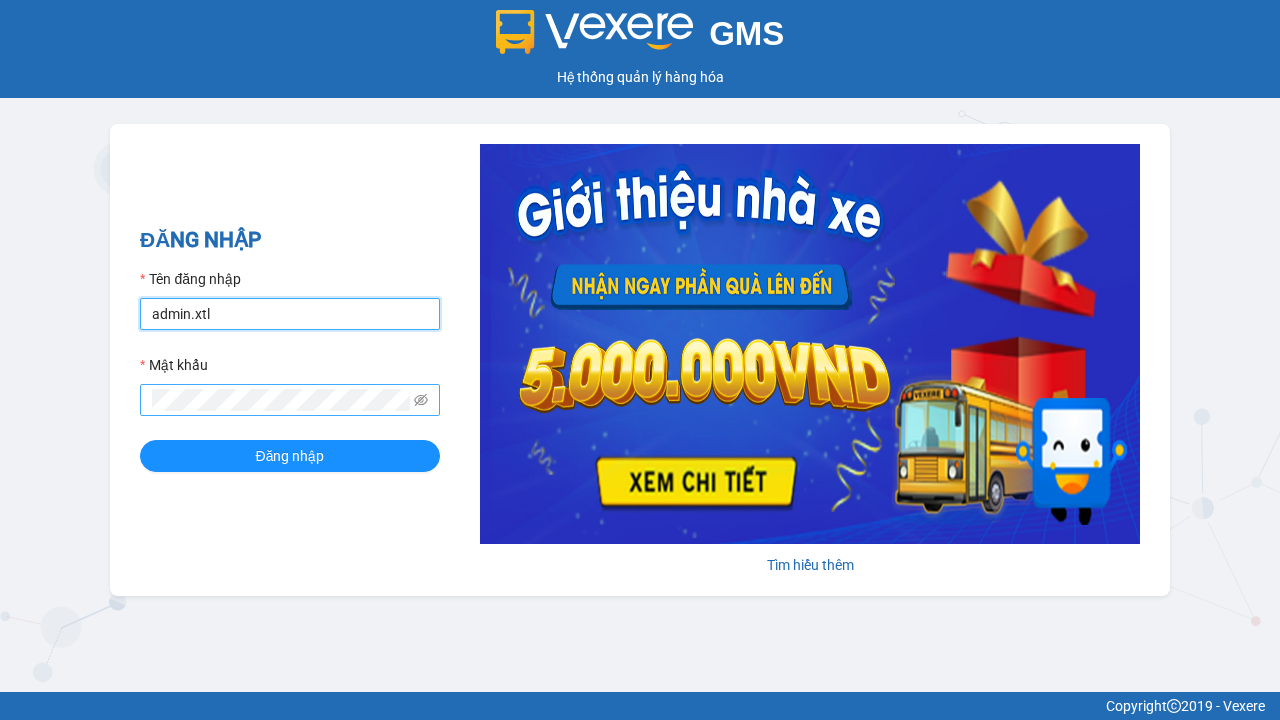 type on "admin.xtl" 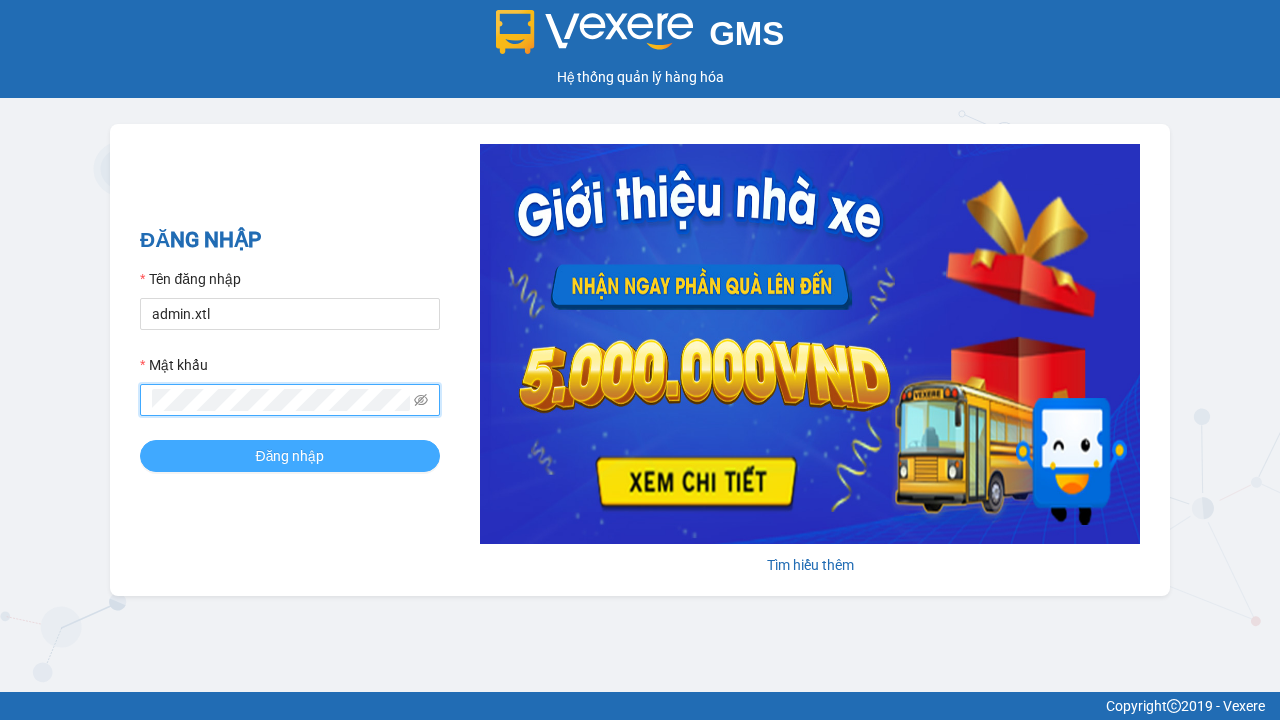 click on "Đăng nhập" at bounding box center (290, 456) 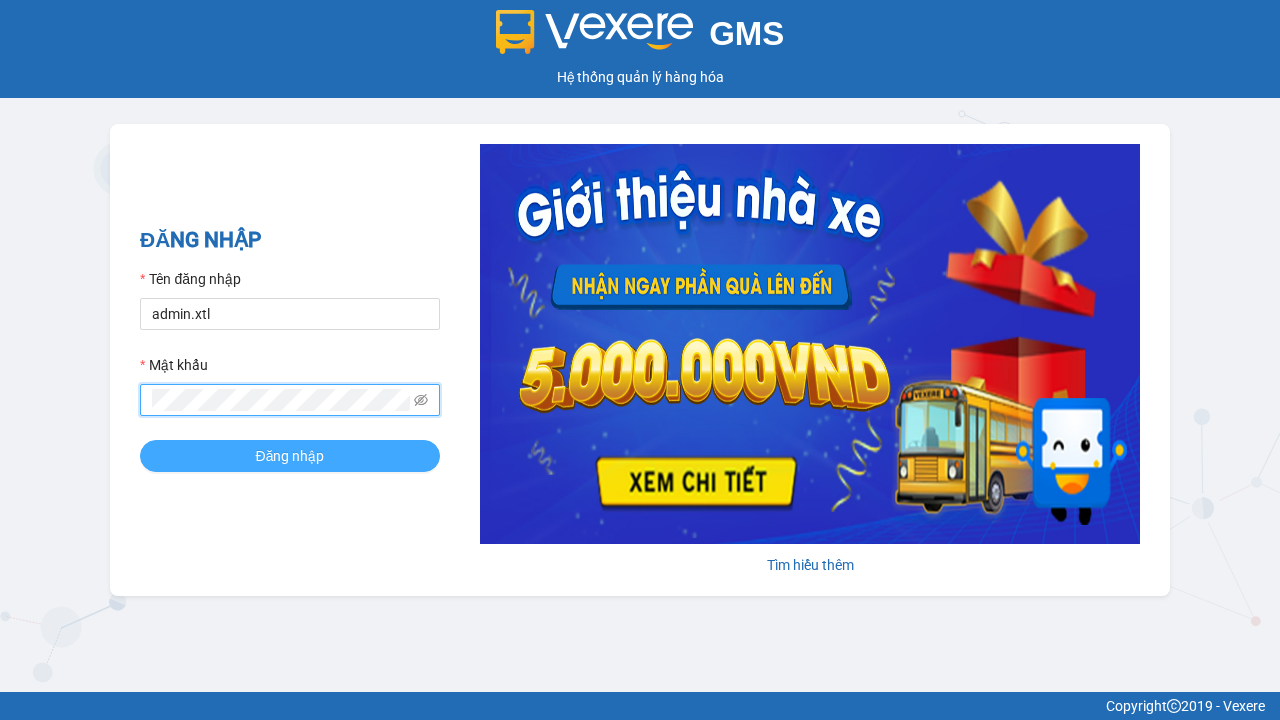 click on "Đăng nhập" at bounding box center (290, 456) 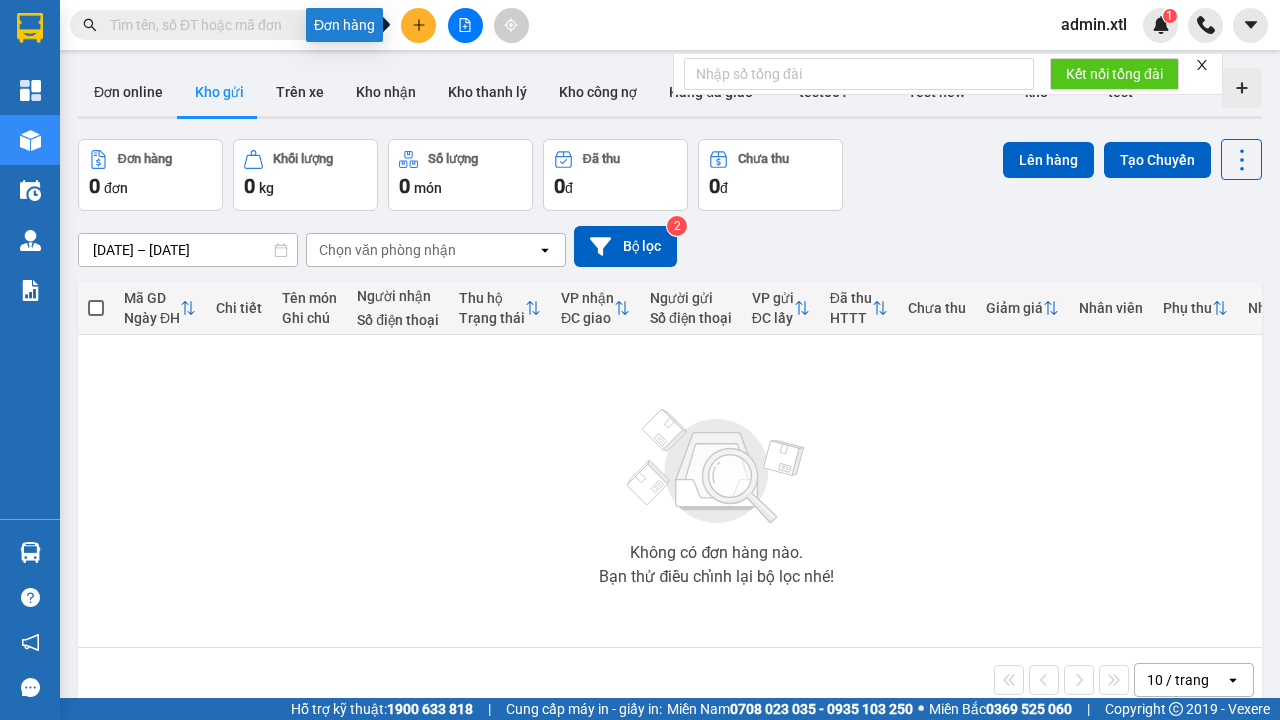click 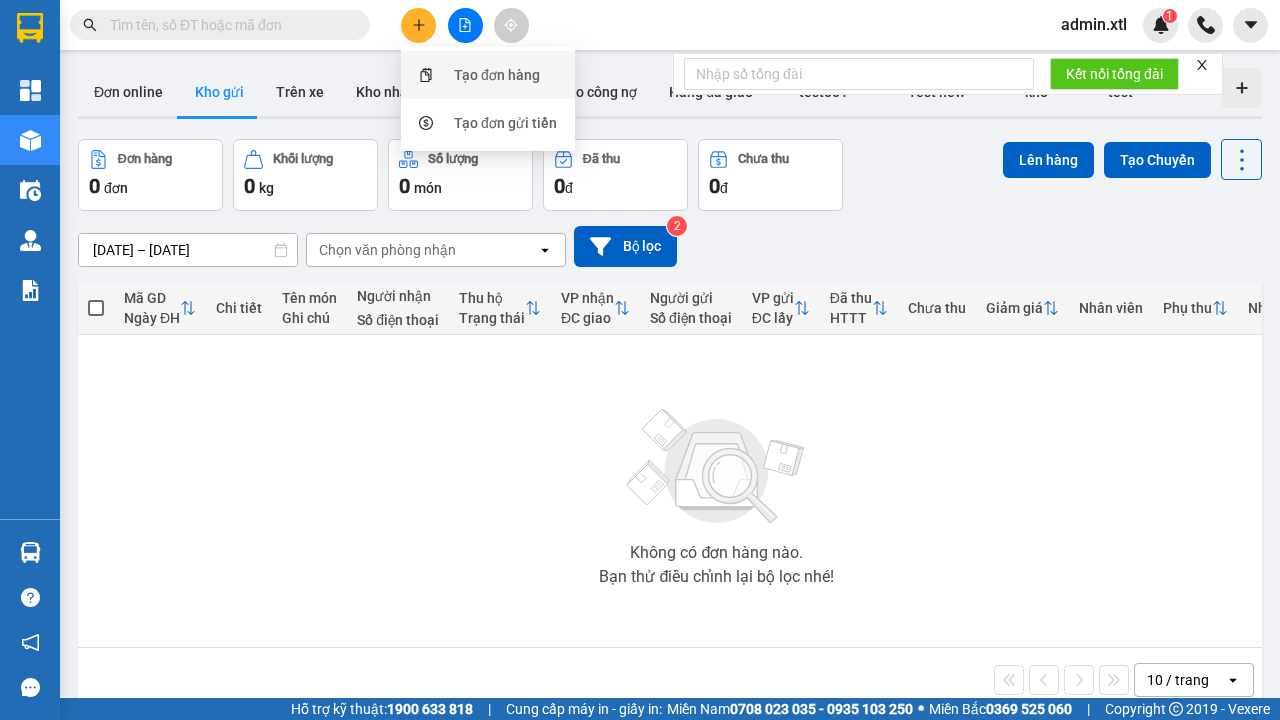 click on "Tạo đơn hàng" at bounding box center [497, 75] 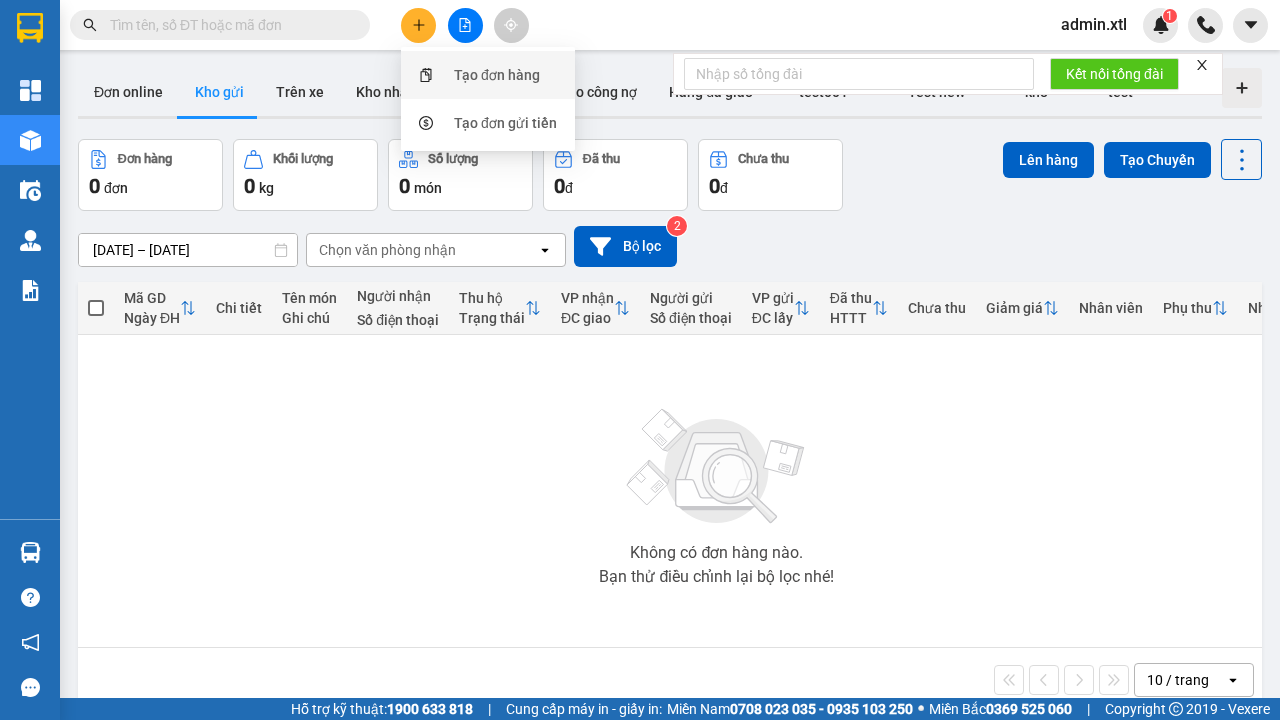 click on "Tạo đơn hàng" at bounding box center (497, 75) 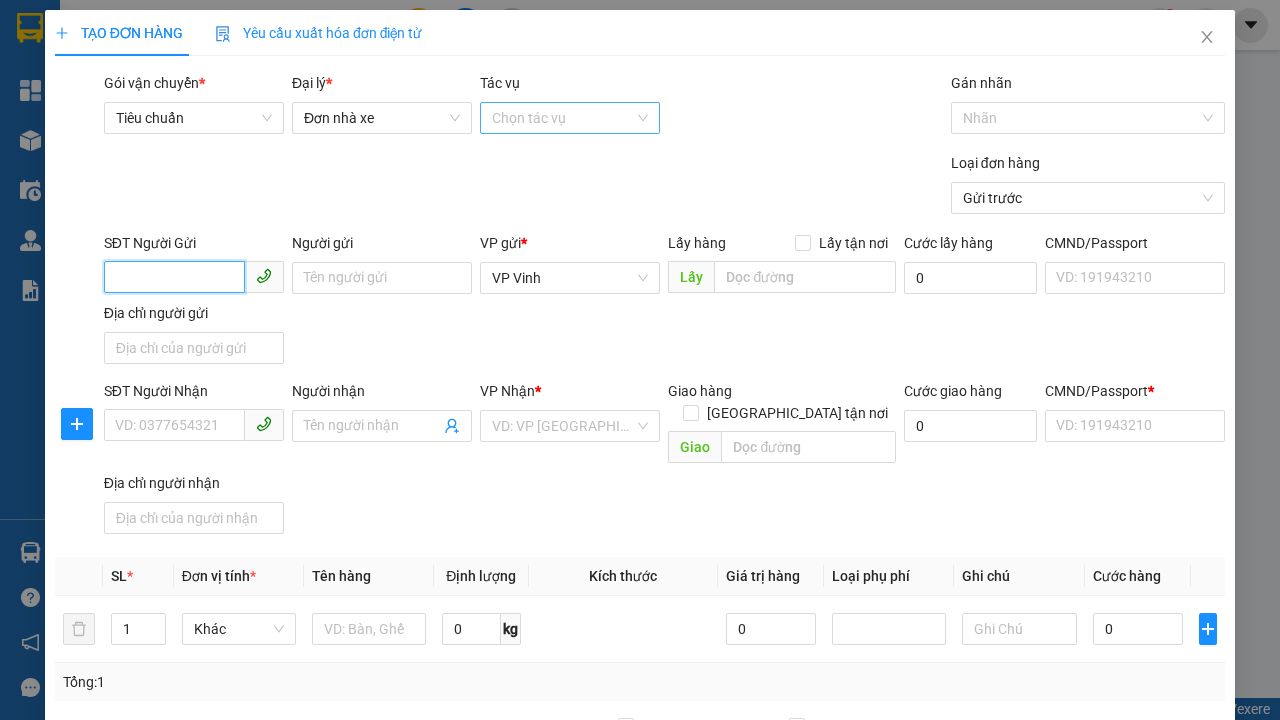 click on "Tác vụ" at bounding box center (563, 118) 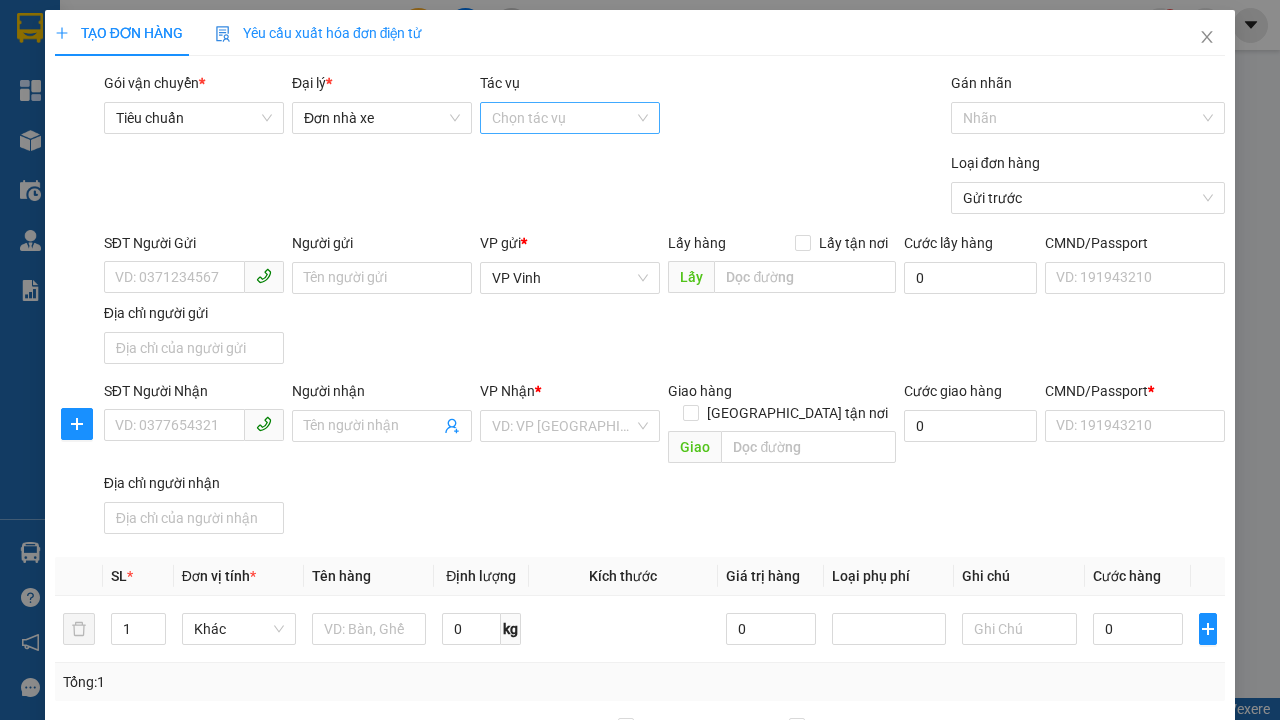 click on "Tác vụ" at bounding box center [563, 118] 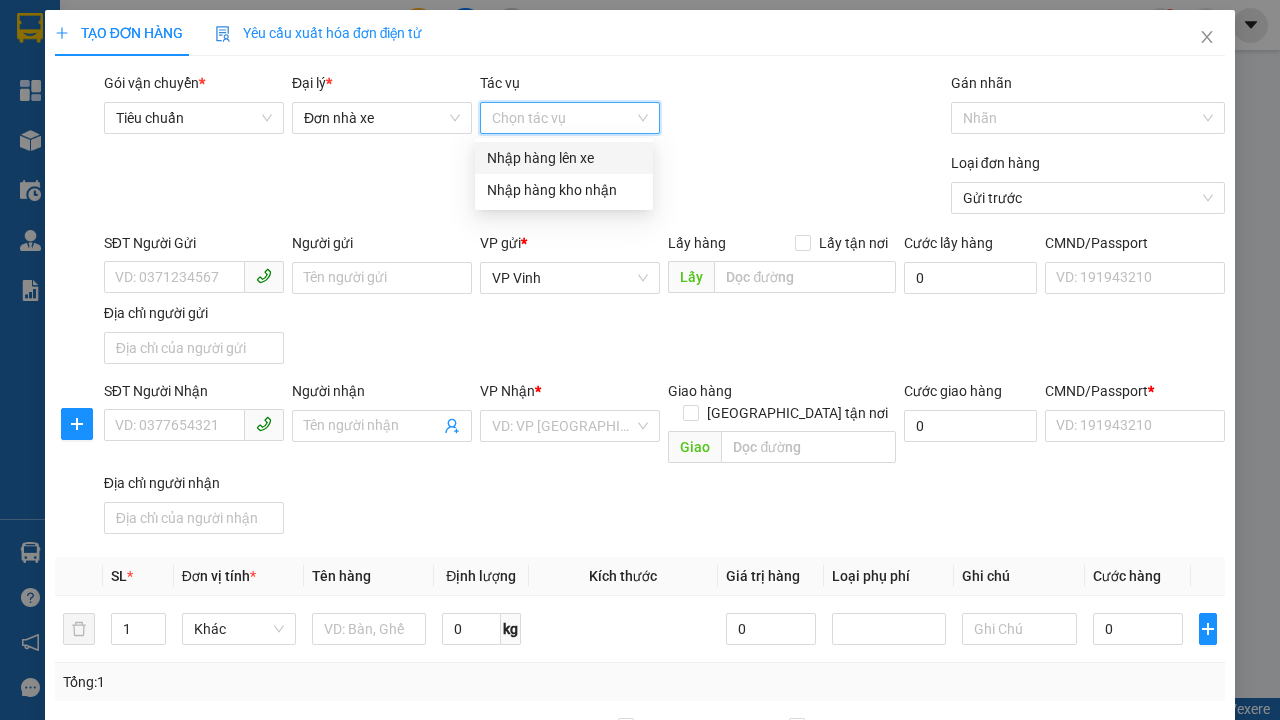 click on "Nhập hàng lên xe" at bounding box center [564, 158] 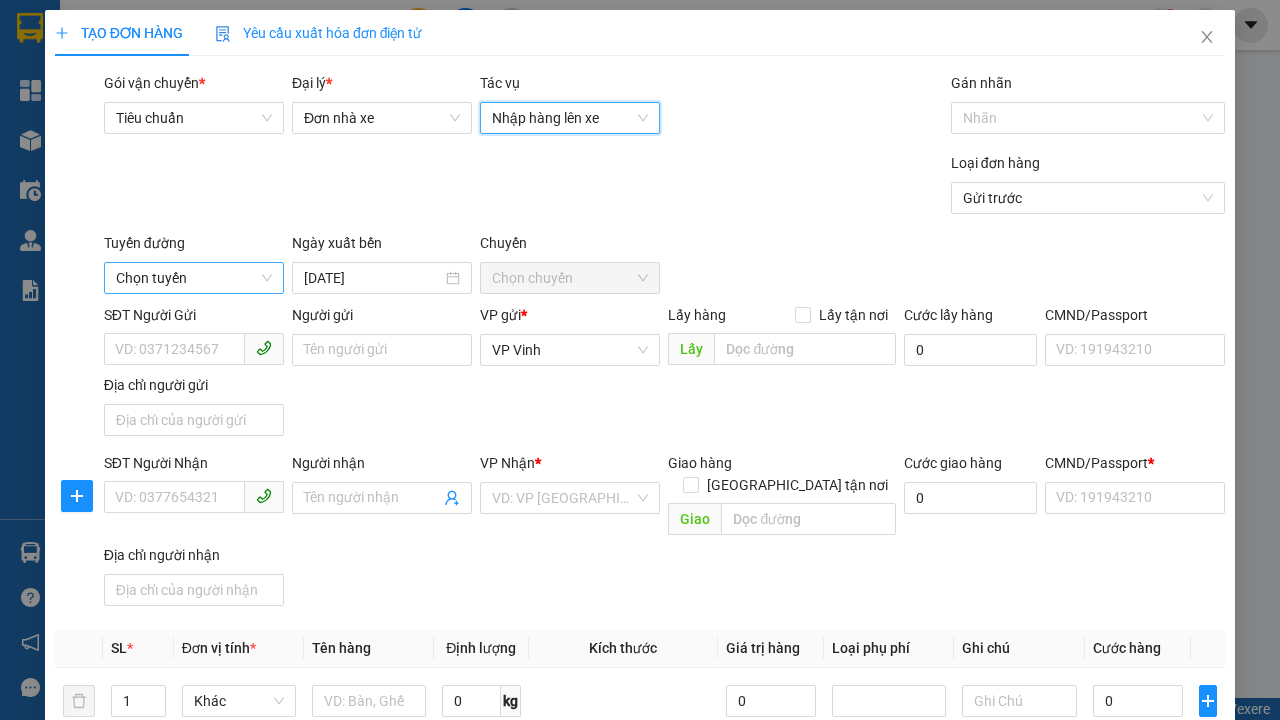 click on "Chọn tuyến" at bounding box center [194, 278] 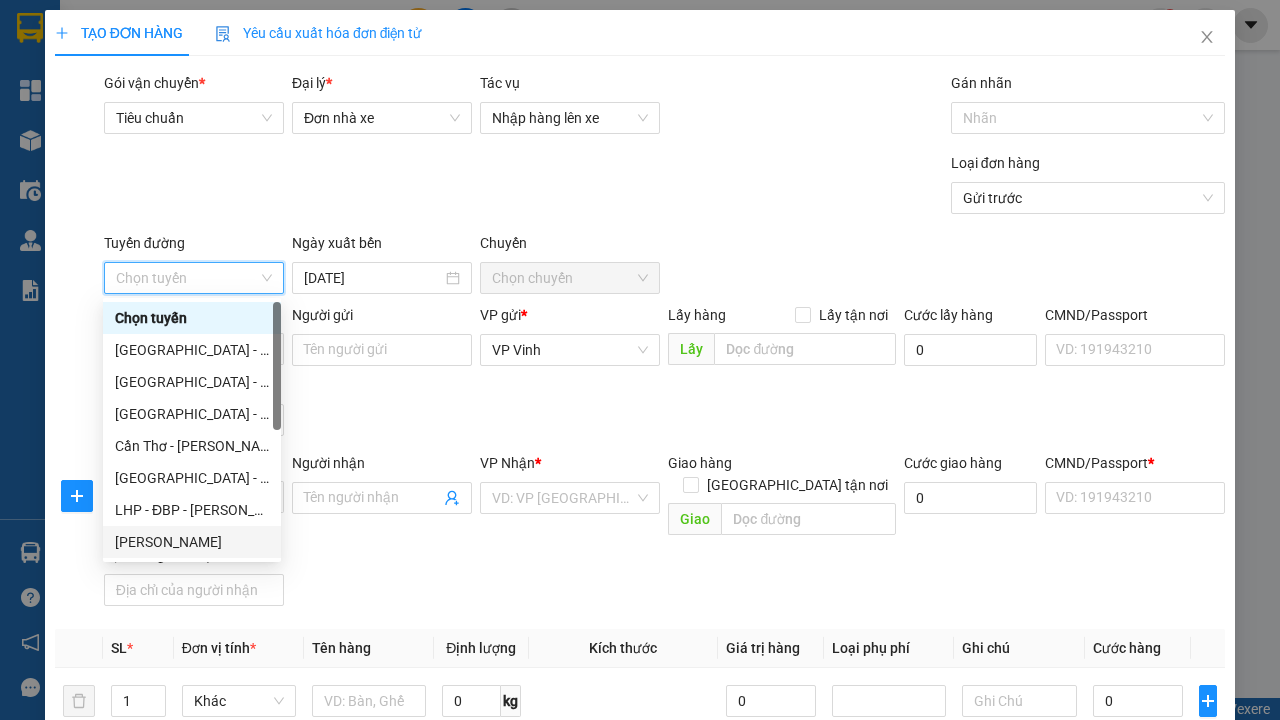 click on "[PERSON_NAME]" at bounding box center [192, 542] 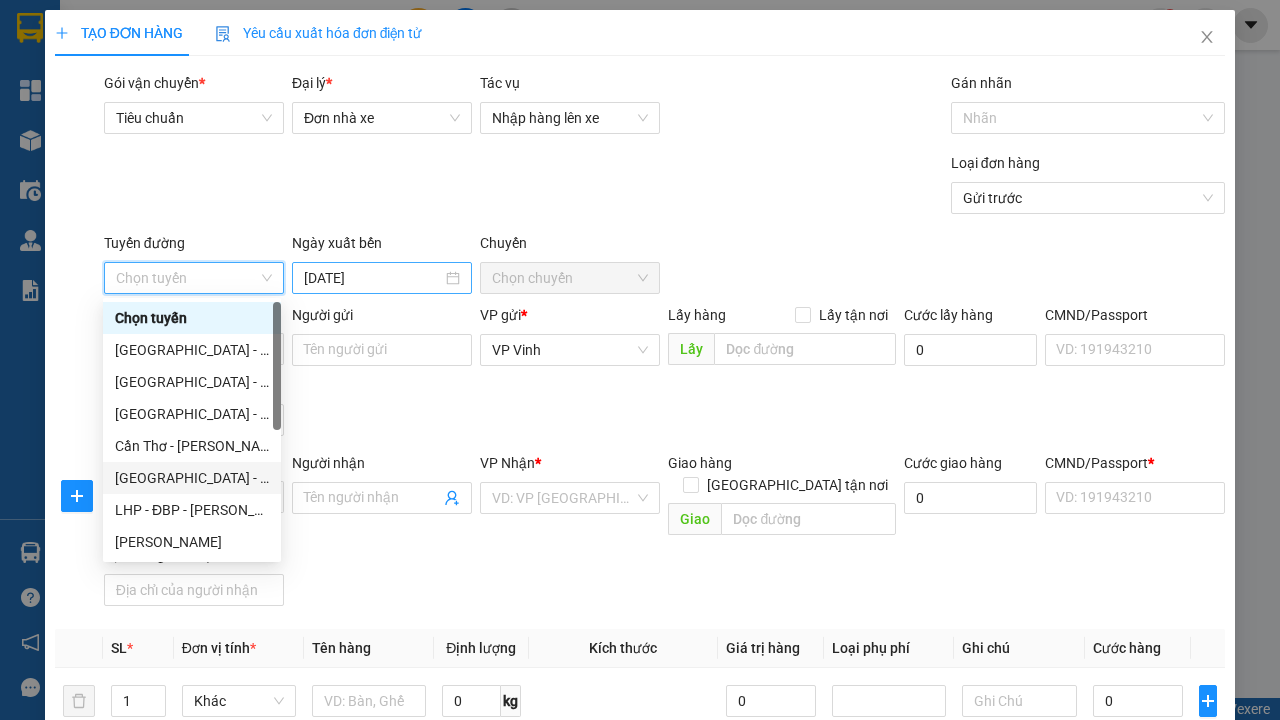 click on "[PERSON_NAME]" at bounding box center (192, 542) 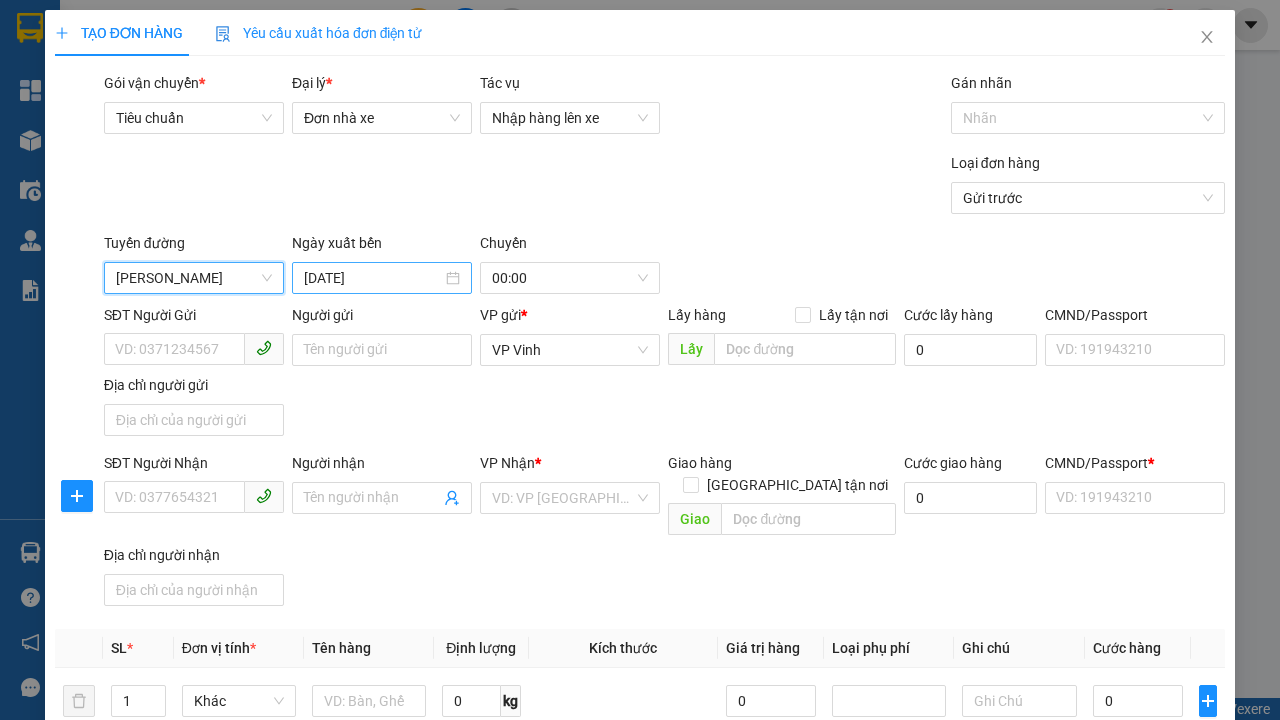click on "[DATE]" at bounding box center [373, 278] 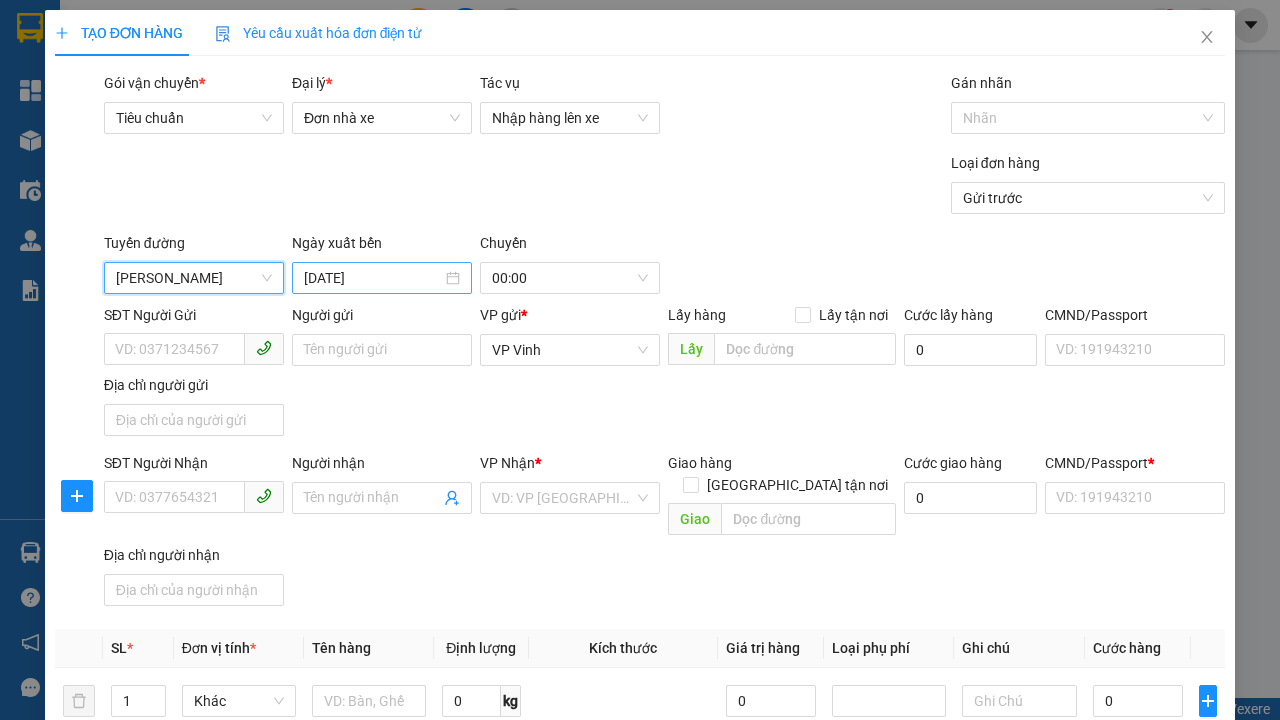 click on "[DATE]" at bounding box center [373, 278] 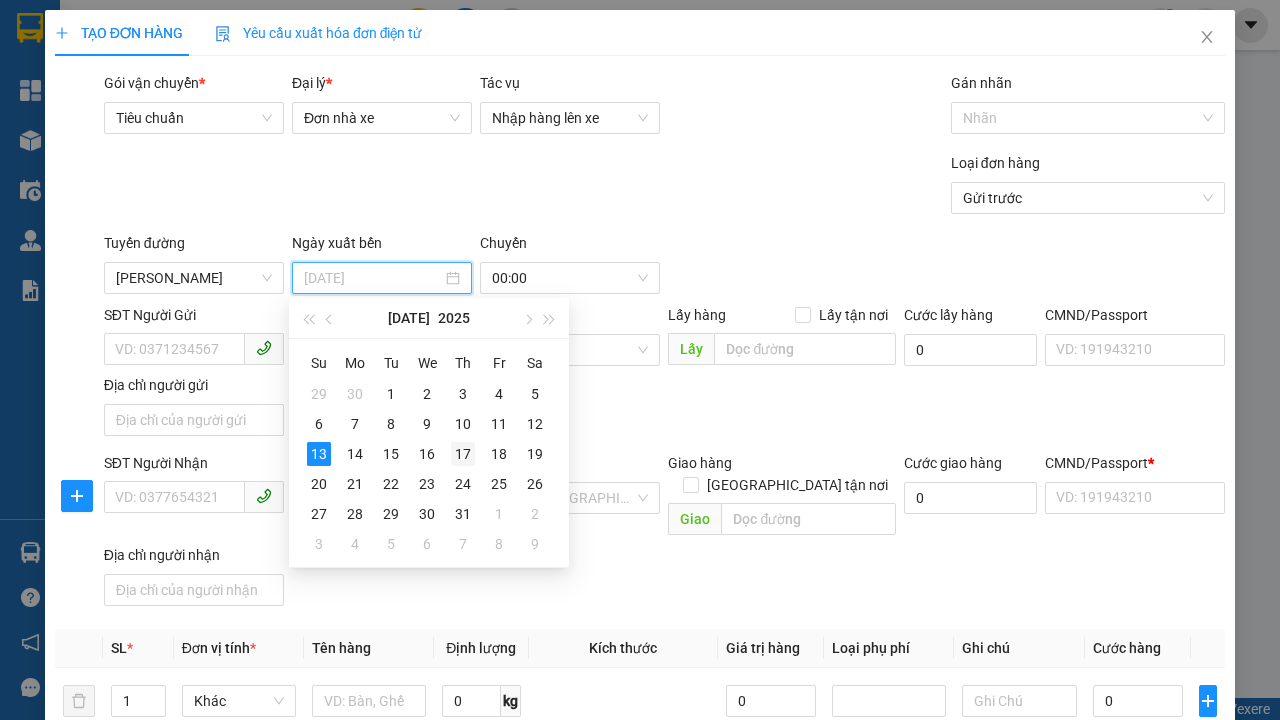click on "17" at bounding box center (463, 454) 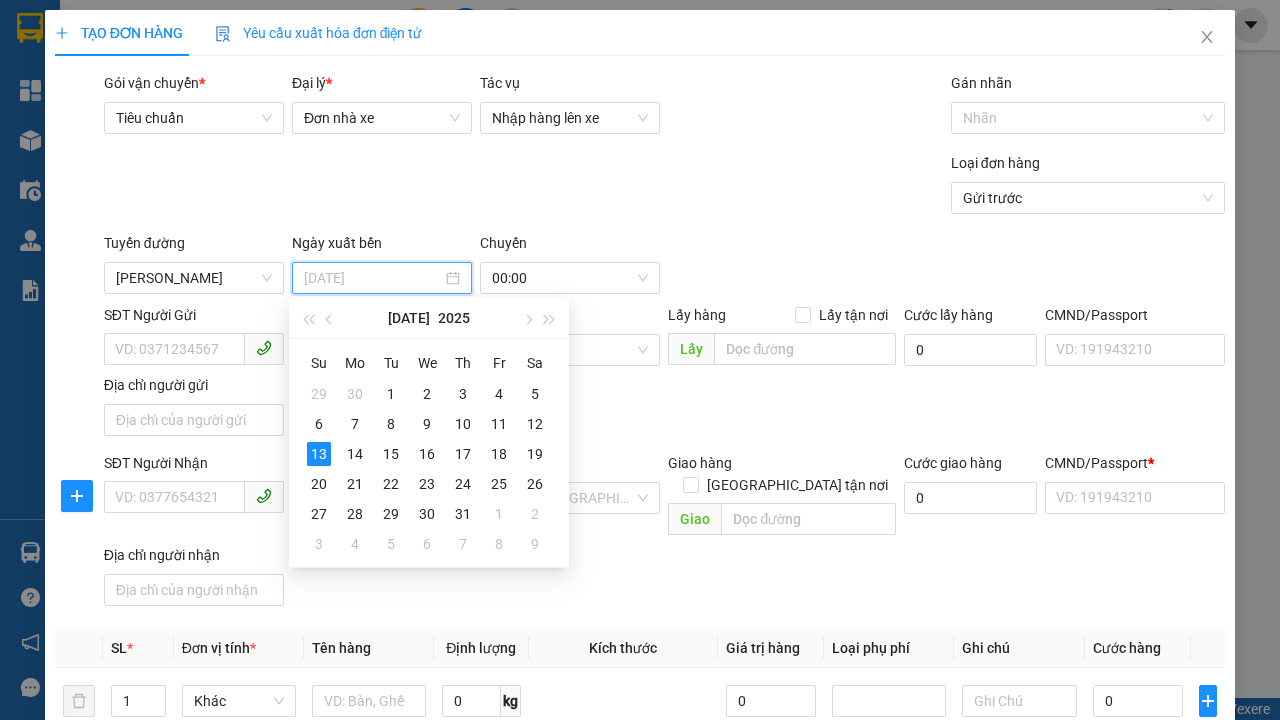 click on "17" at bounding box center (463, 454) 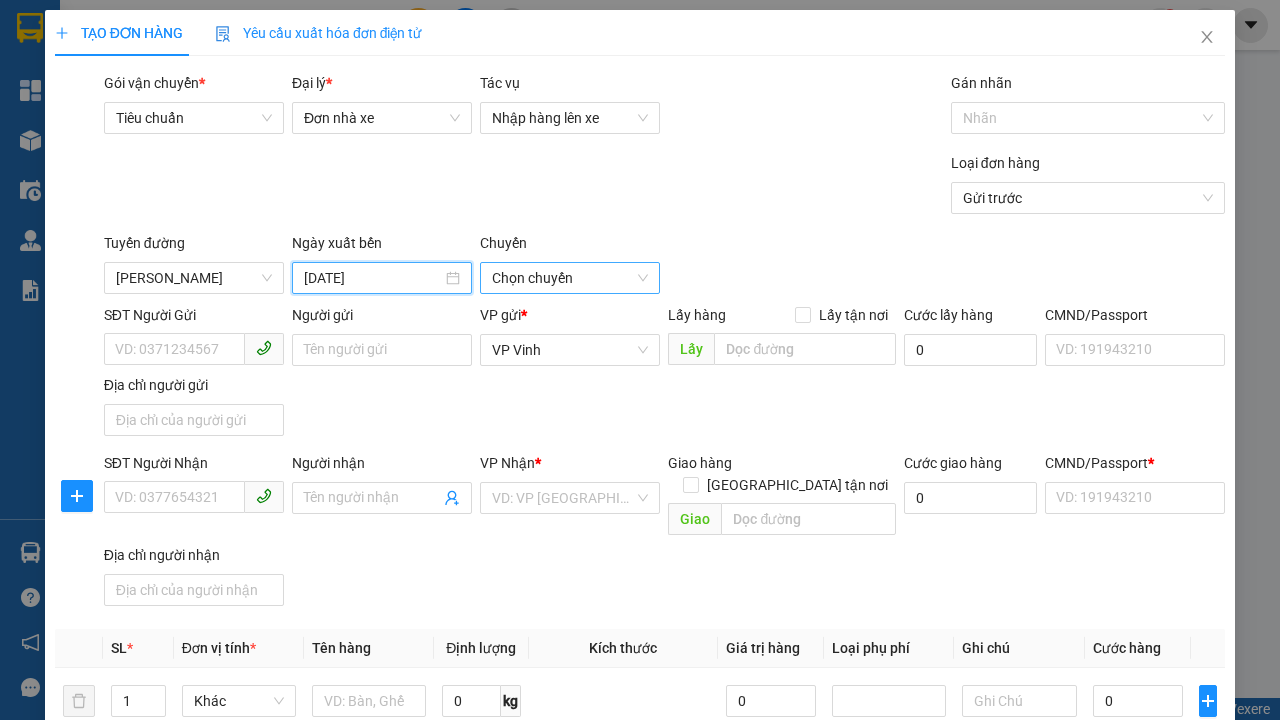 click on "Chọn chuyến" at bounding box center (570, 278) 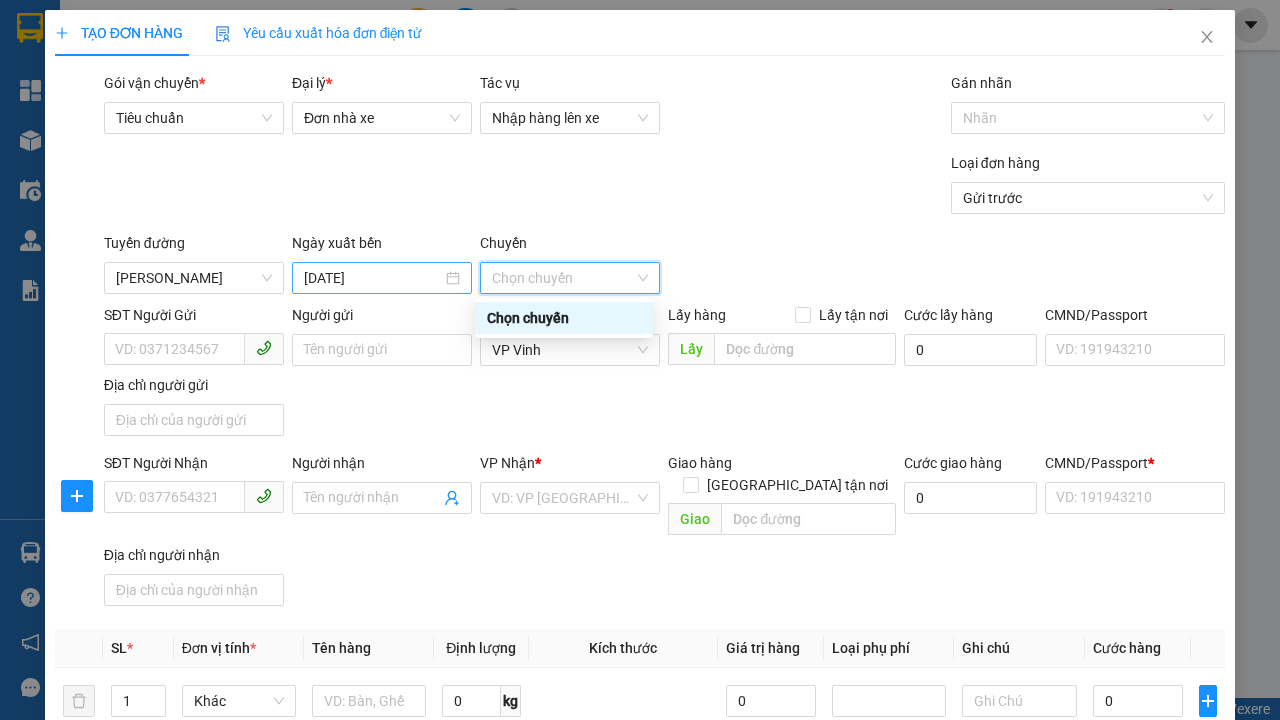 click on "[DATE]" at bounding box center [373, 278] 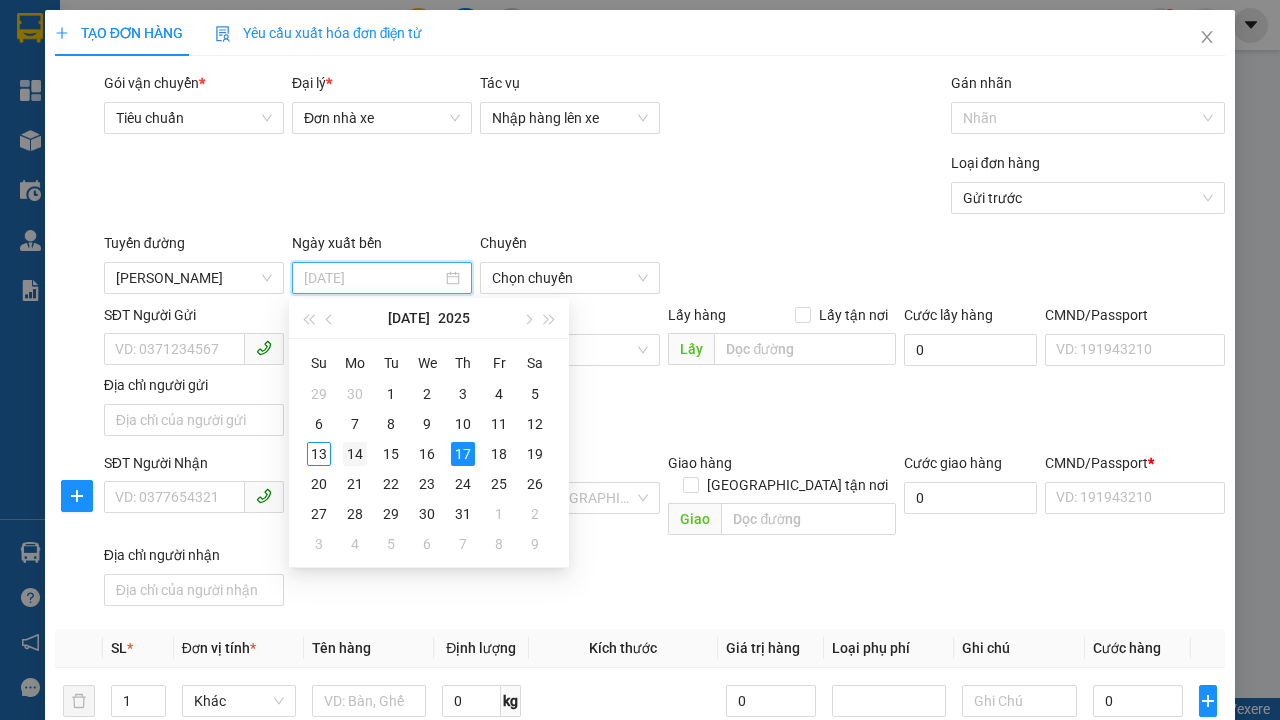 click on "14" at bounding box center [355, 454] 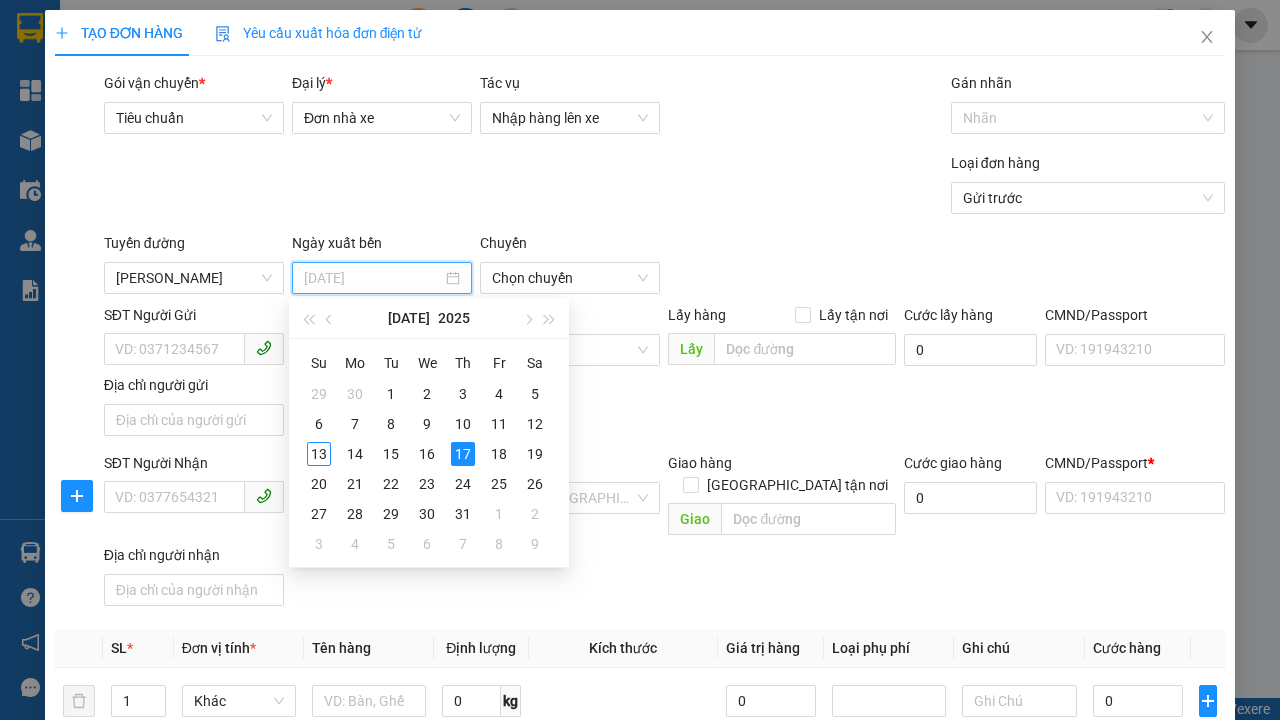 click on "14" at bounding box center (355, 454) 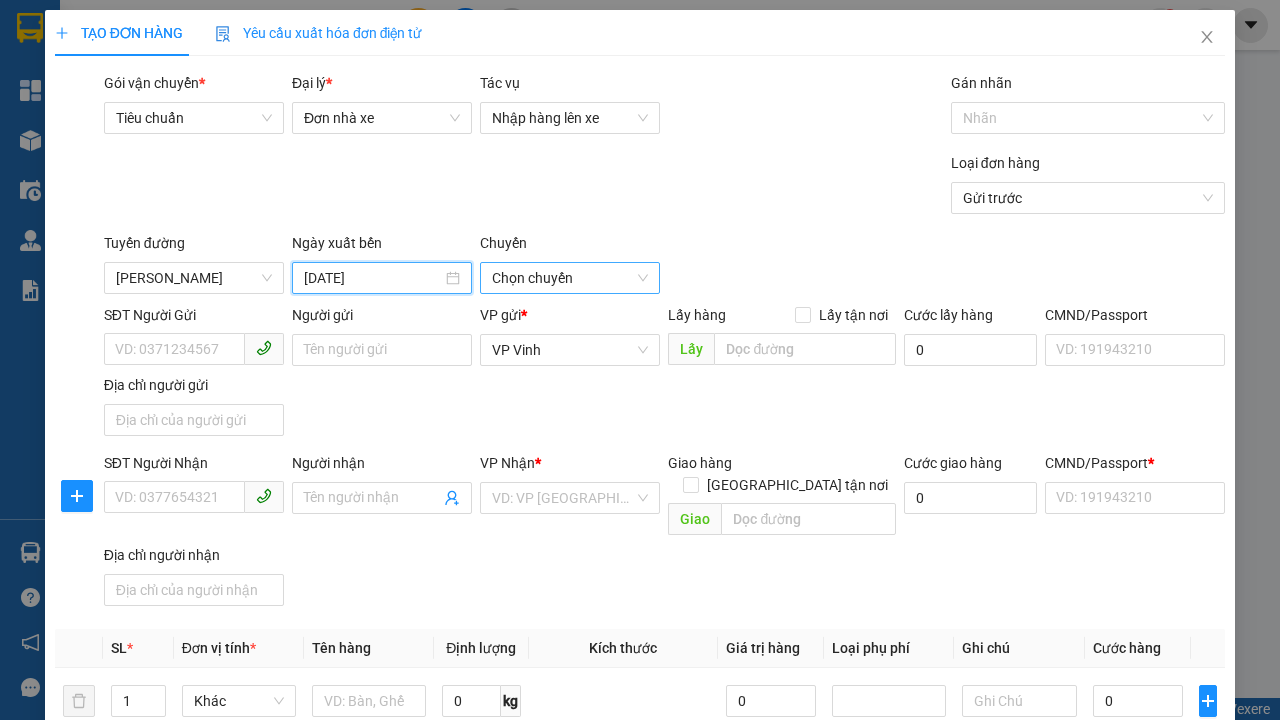 type on "[DATE]" 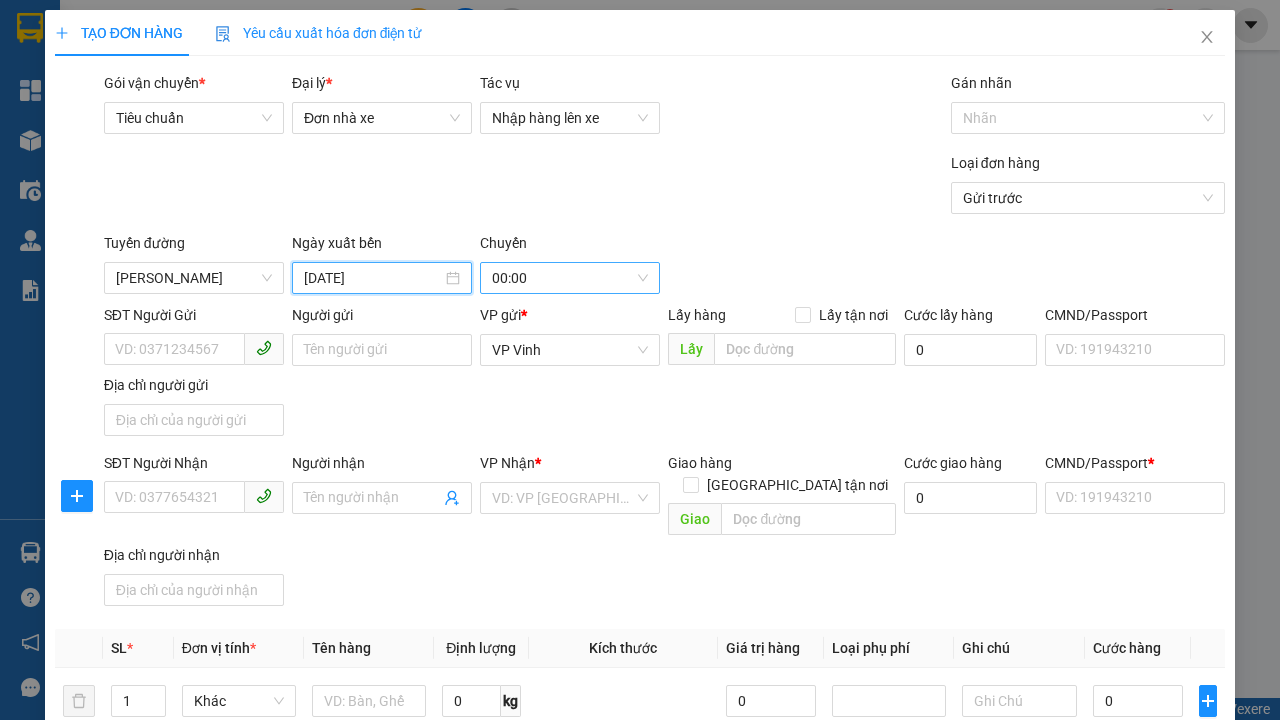 click on "00:00" at bounding box center (570, 278) 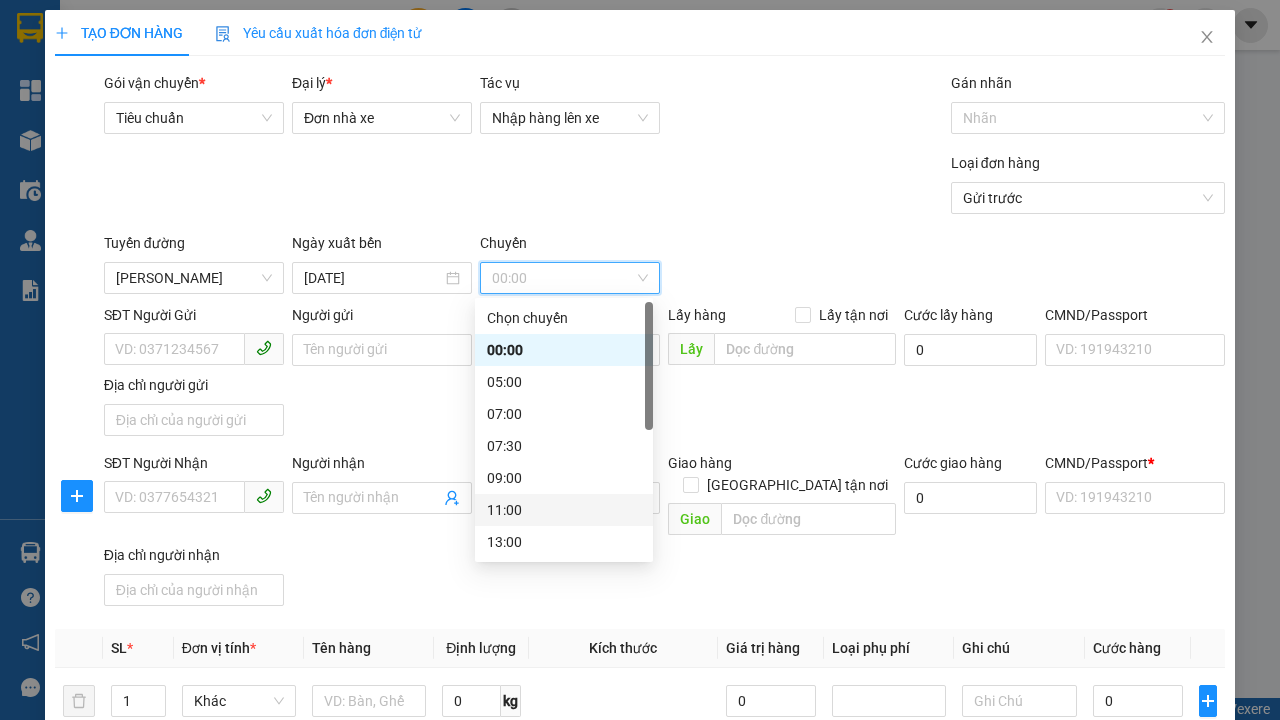 click on "11:00" at bounding box center [564, 510] 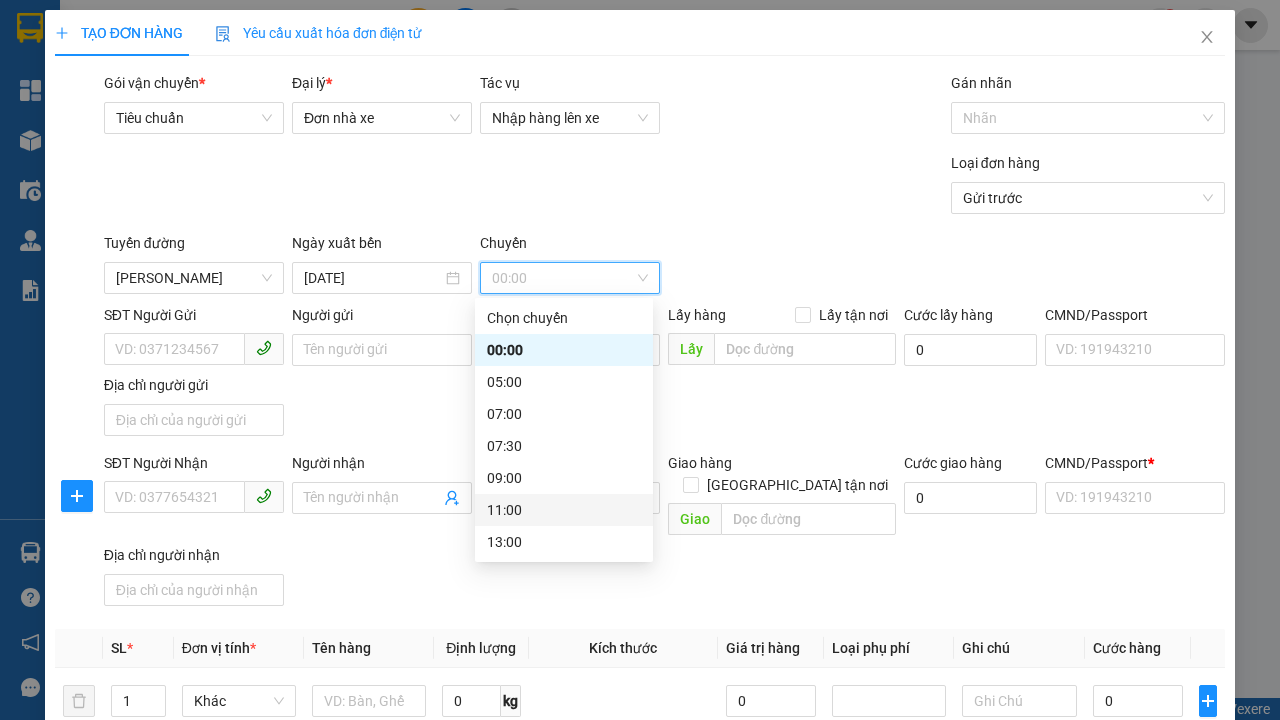 click on "11:00" at bounding box center (564, 510) 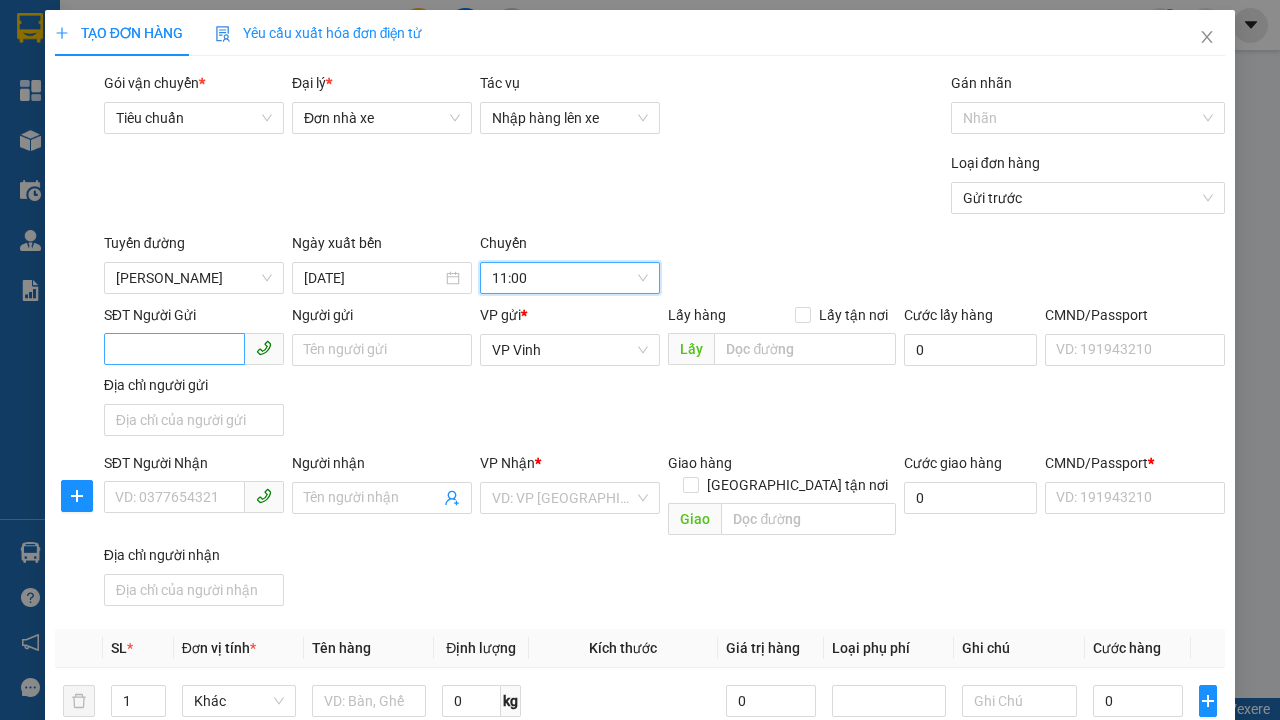 click on "SĐT Người Gửi" at bounding box center (174, 349) 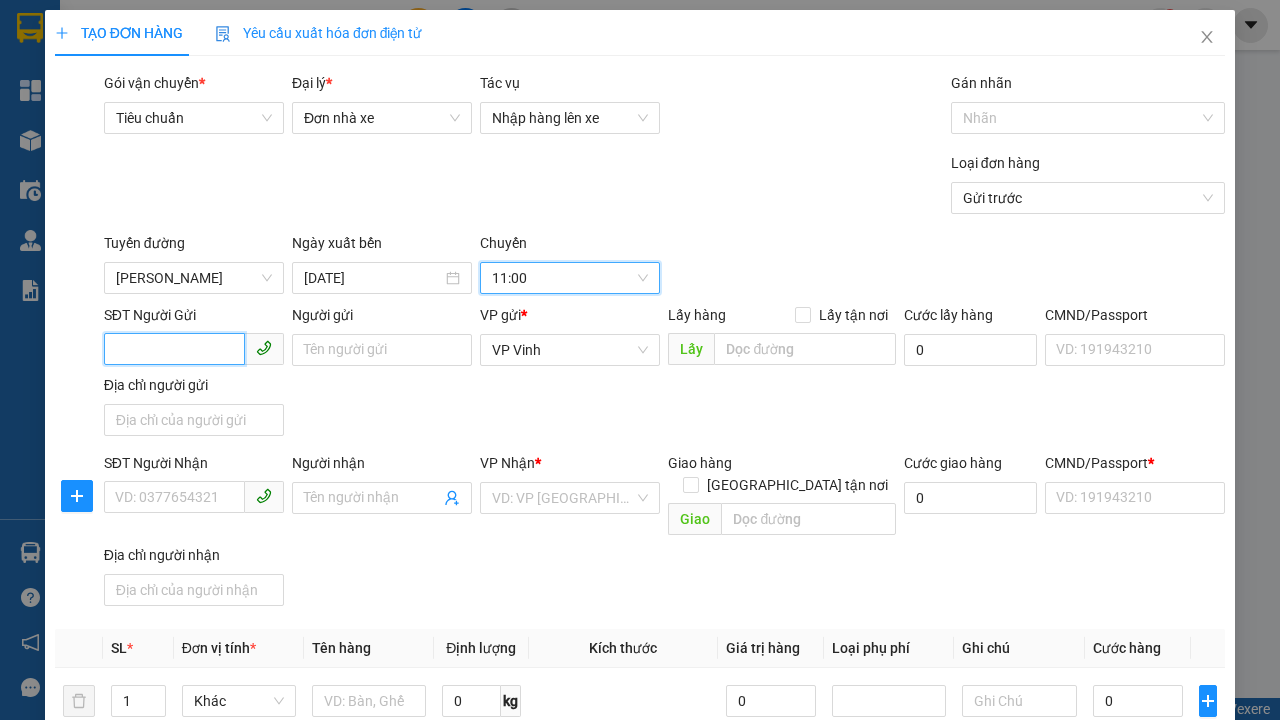click on "SĐT Người Gửi" at bounding box center (174, 349) 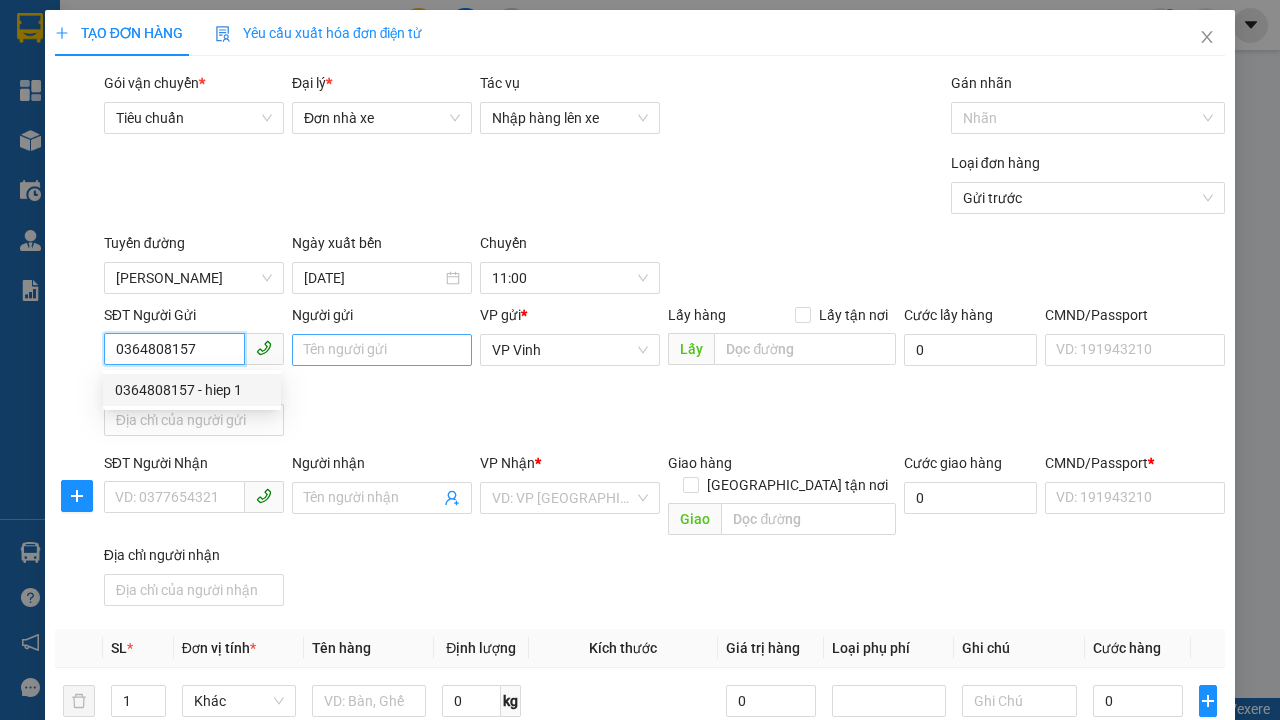click on "Người gửi" at bounding box center (382, 350) 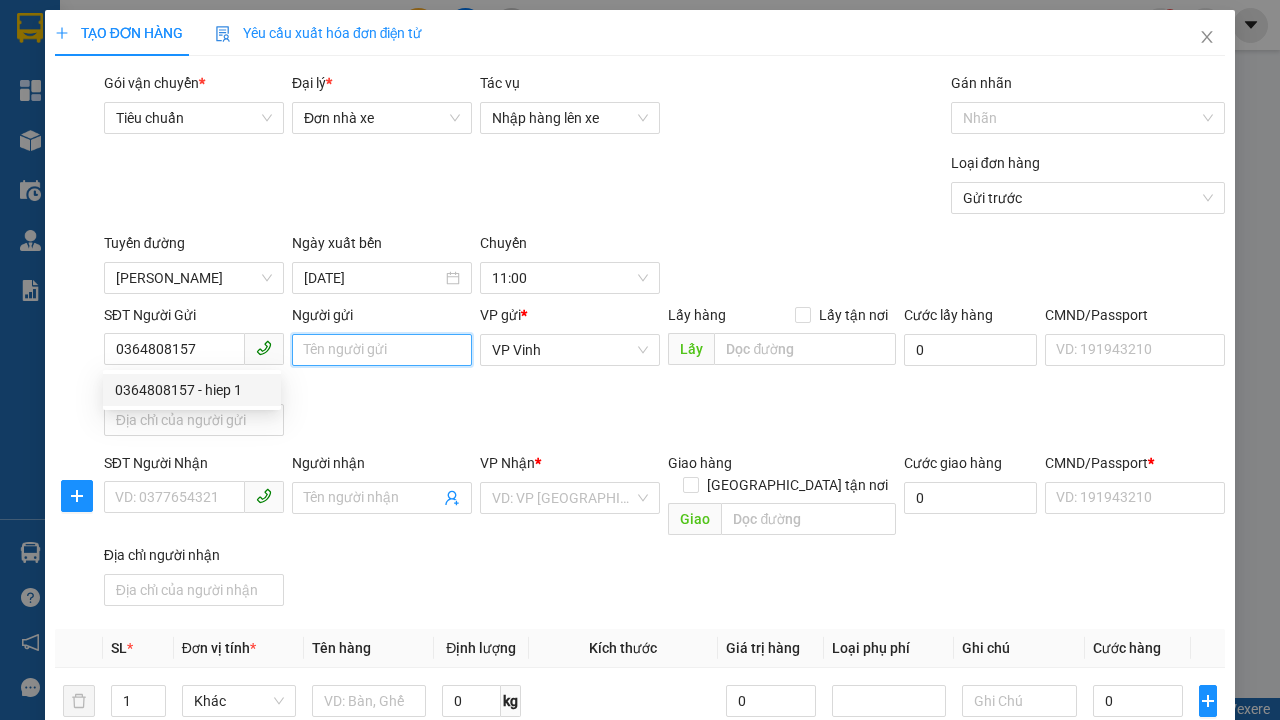 click on "Người gửi" at bounding box center (382, 350) 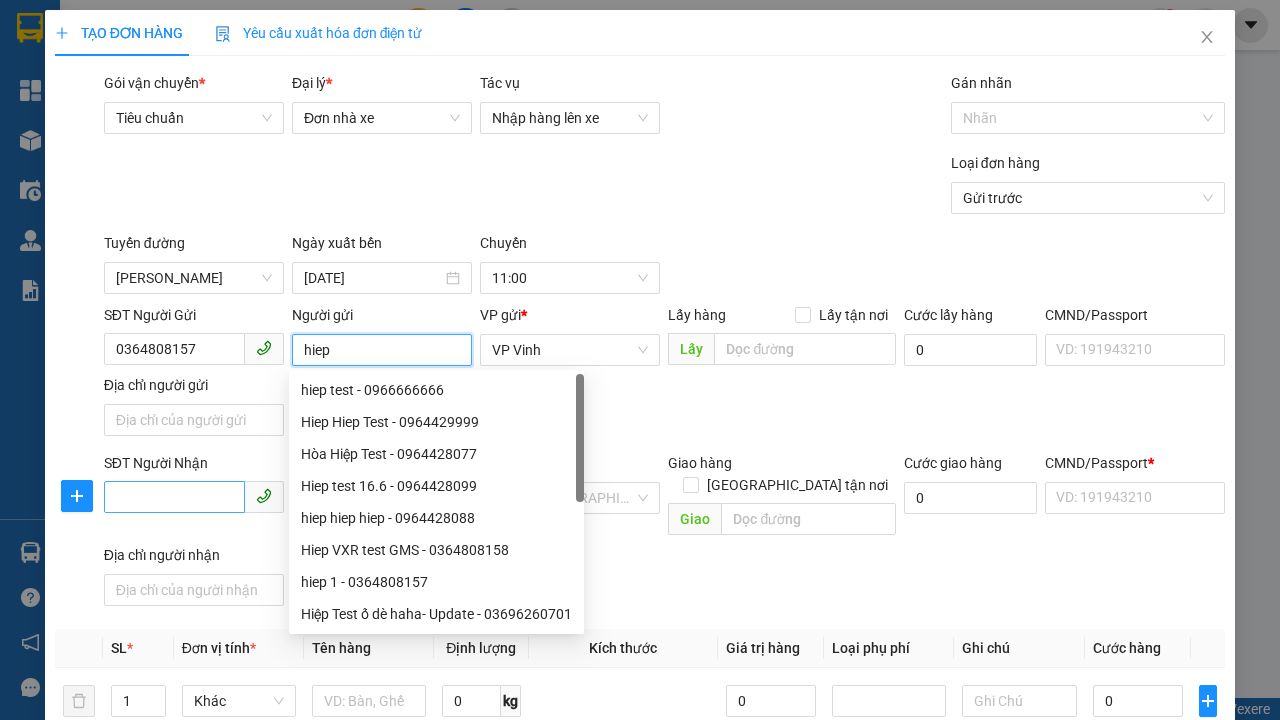 click on "SĐT Người Nhận" at bounding box center (174, 497) 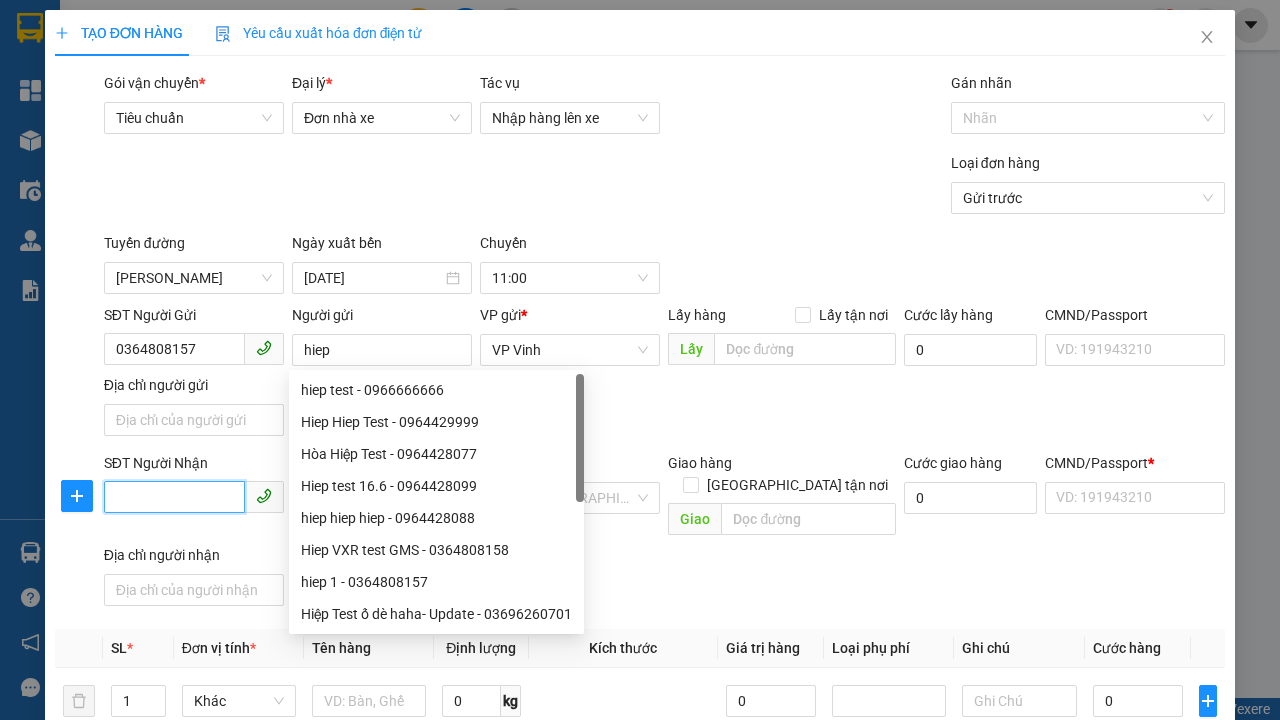 click on "SĐT Người Nhận" at bounding box center (174, 497) 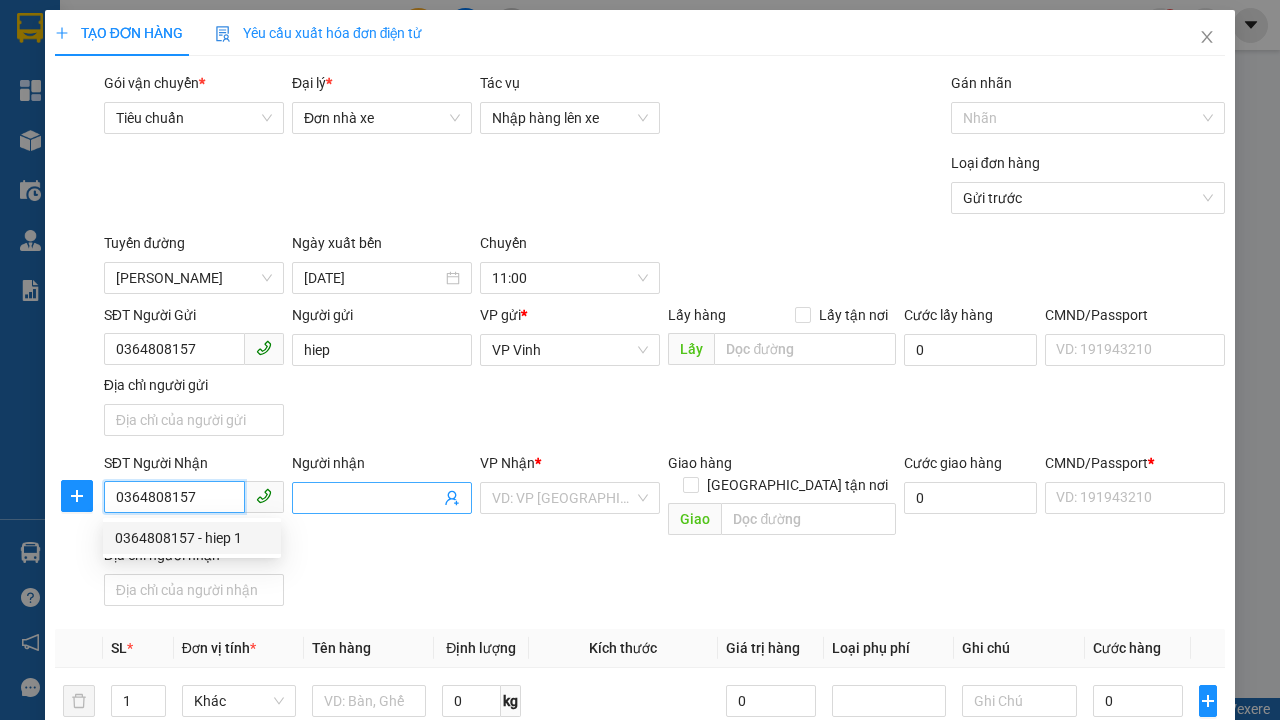 click on "Người nhận" at bounding box center [372, 498] 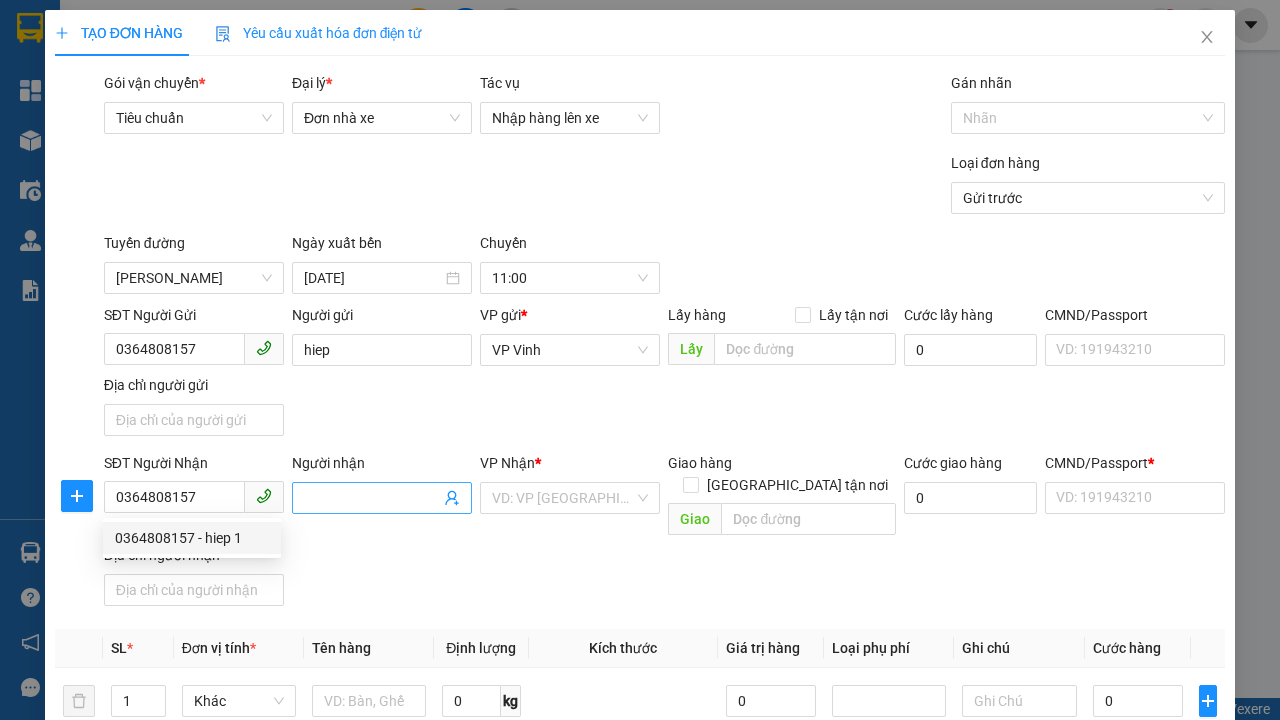 click on "Người nhận" at bounding box center (372, 498) 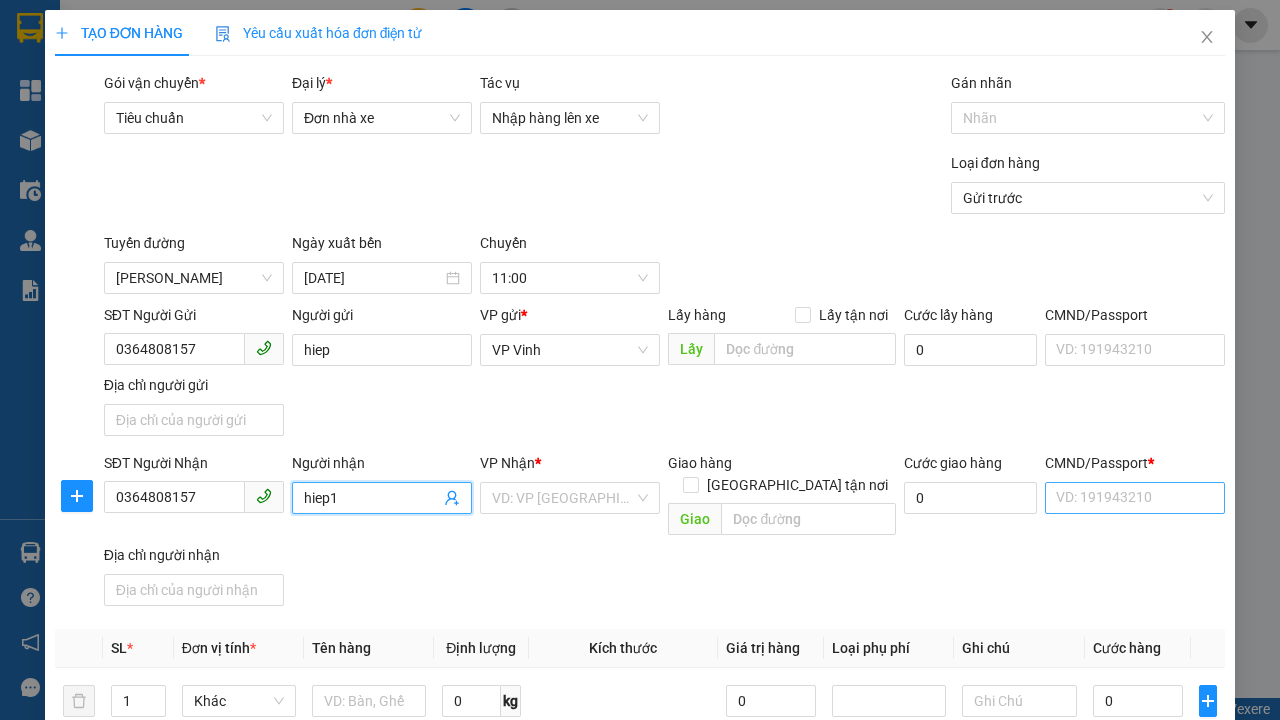 click on "CMND/Passport  *" at bounding box center (1135, 498) 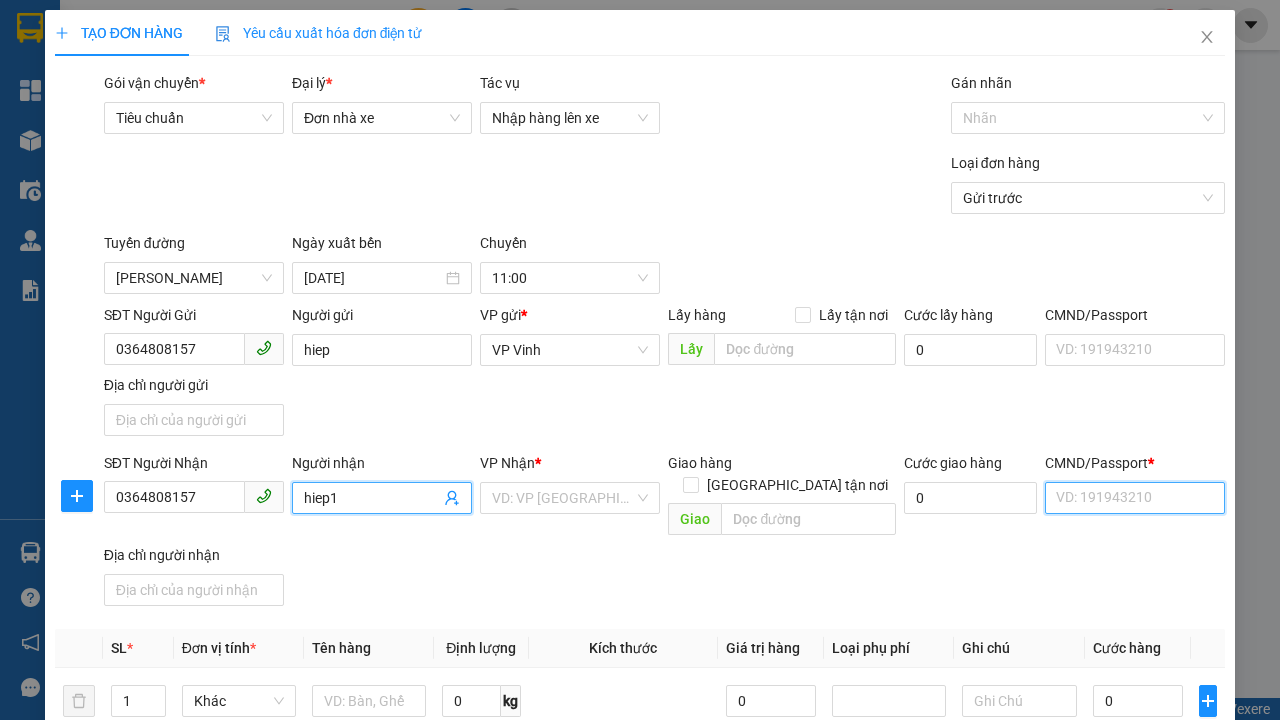 click on "CMND/Passport  *" at bounding box center (1135, 498) 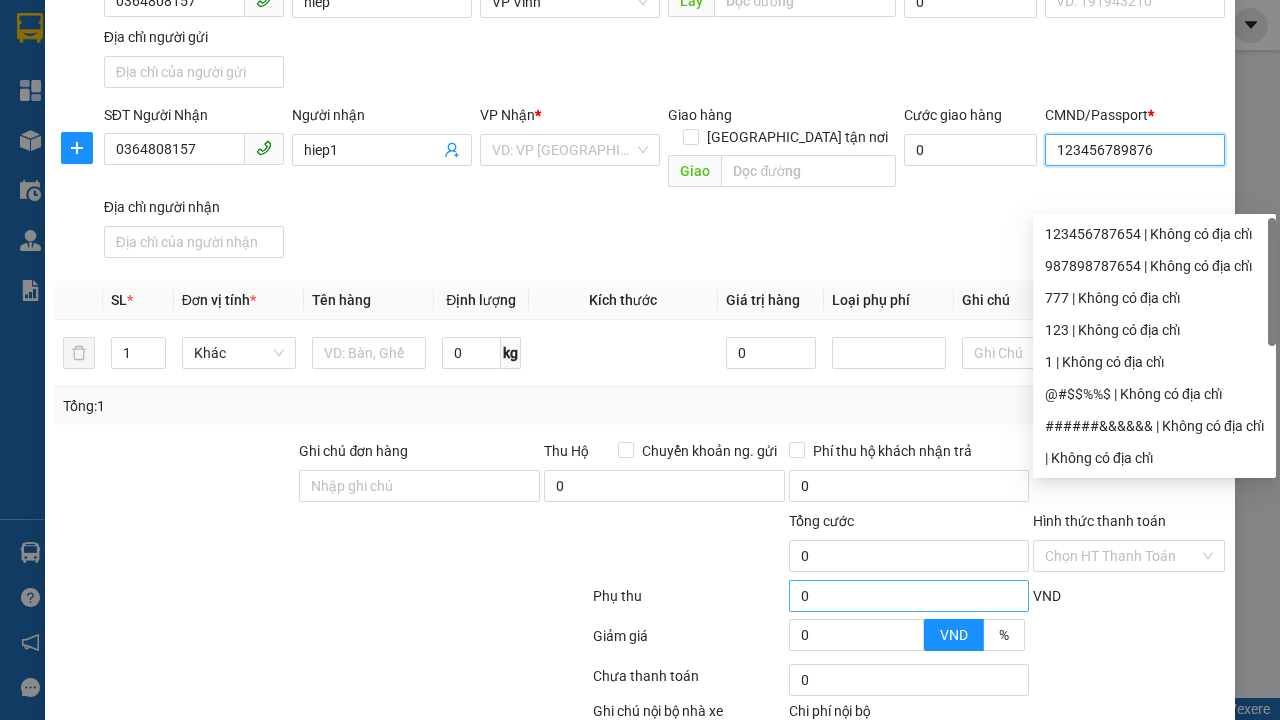 scroll, scrollTop: 400, scrollLeft: 0, axis: vertical 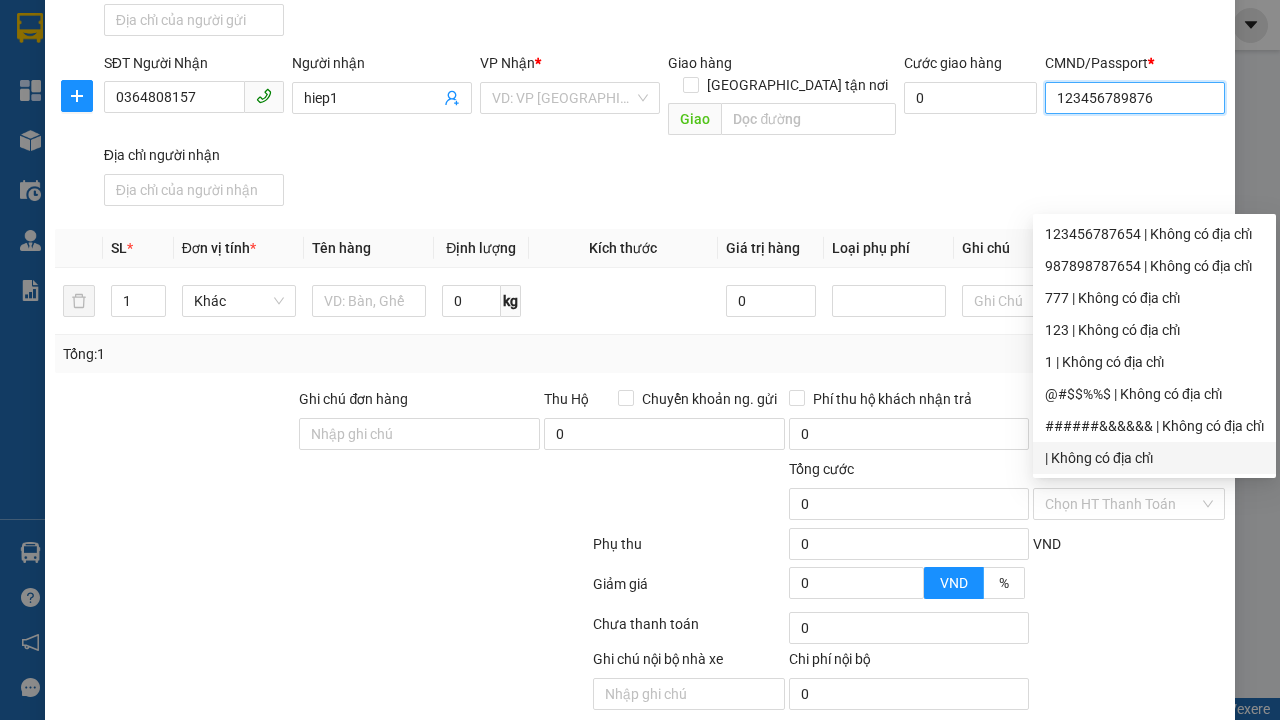 click on "SĐT Người Nhận 0364808157 Người nhận hiep1 VP Nhận  * VD: VP [GEOGRAPHIC_DATA] Giao hàng Giao tận nơi Giao Cước giao hàng 0 CMND/Passport  * 123456789876 Địa chỉ người nhận" at bounding box center [664, 133] 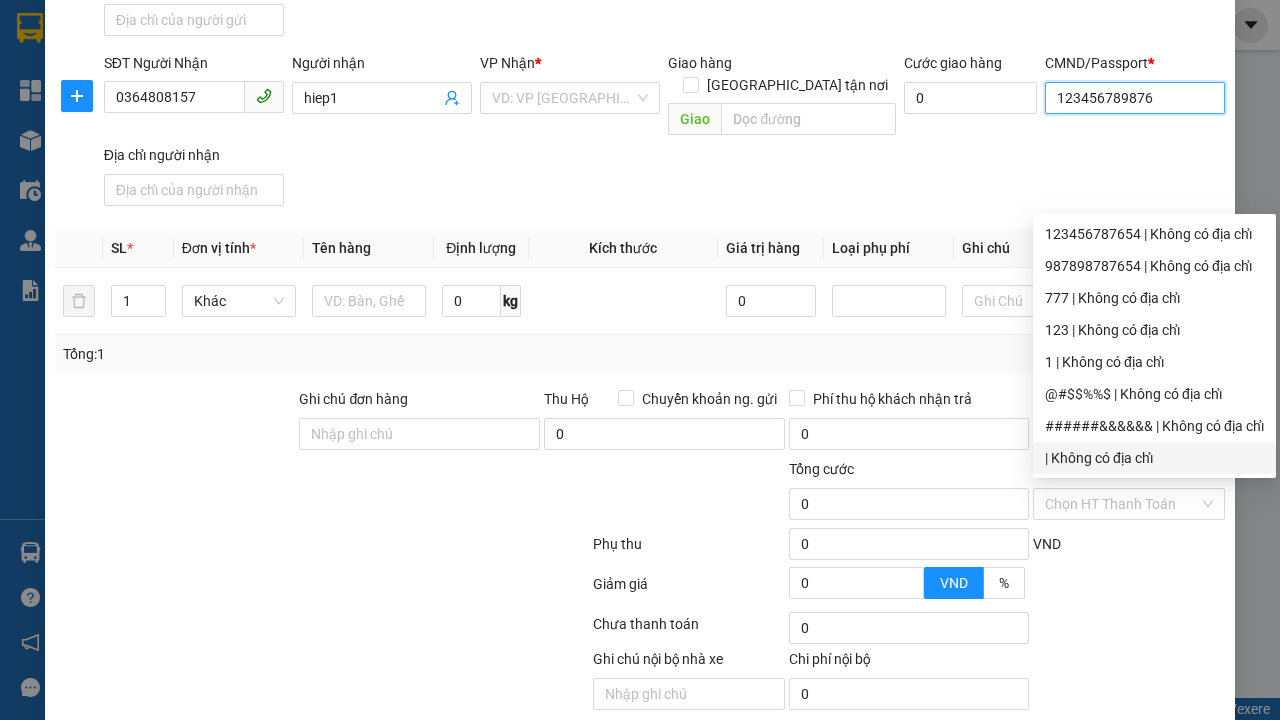 type on "123456789876" 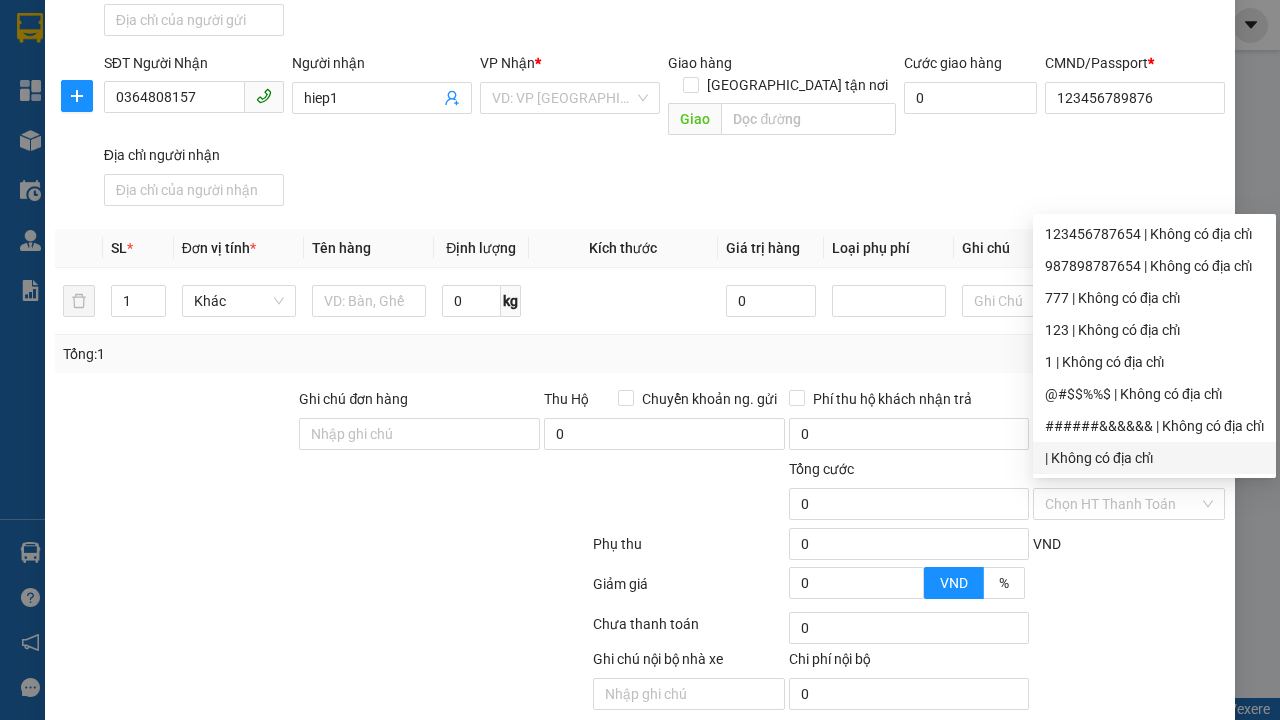 click on "SĐT Người Nhận 0364808157 Người nhận hiep1 VP Nhận  * VD: VP [GEOGRAPHIC_DATA] Giao hàng Giao tận nơi Giao Cước giao hàng 0 CMND/Passport  * 123456789876 Địa chỉ người nhận" at bounding box center [664, 133] 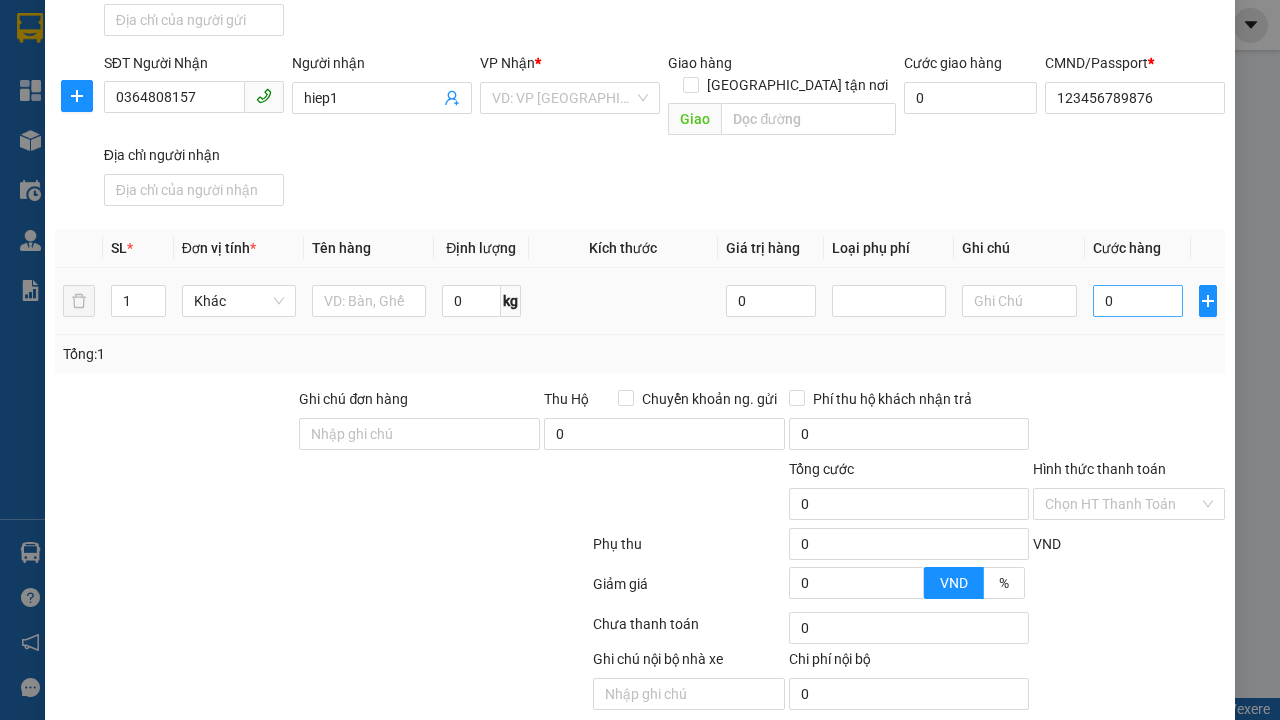 click on "0" at bounding box center (1138, 301) 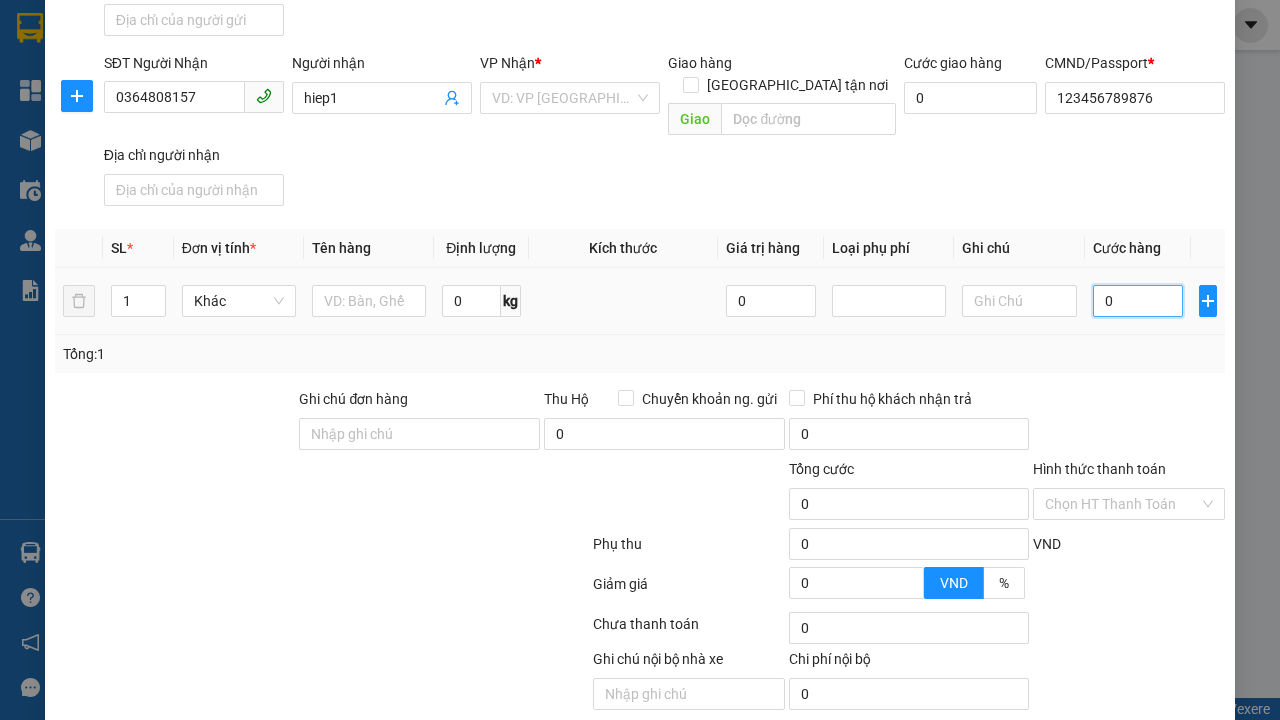 click on "0" at bounding box center (1138, 301) 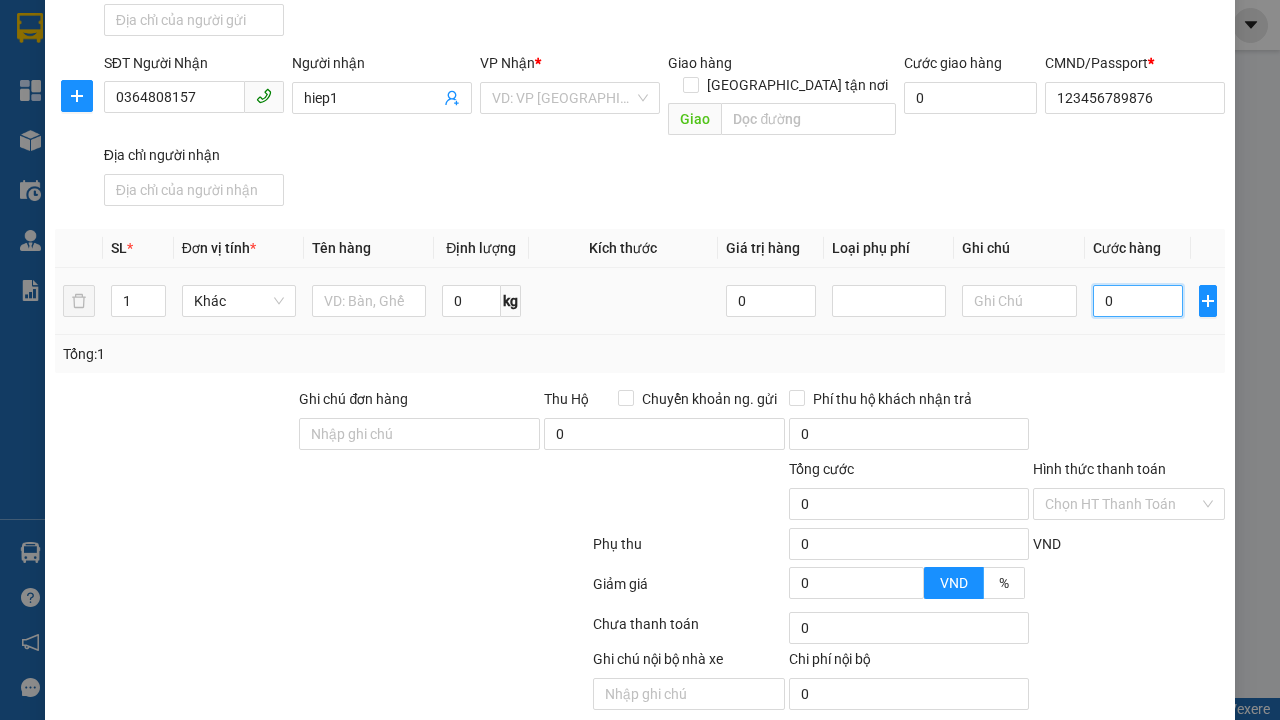 type on "3" 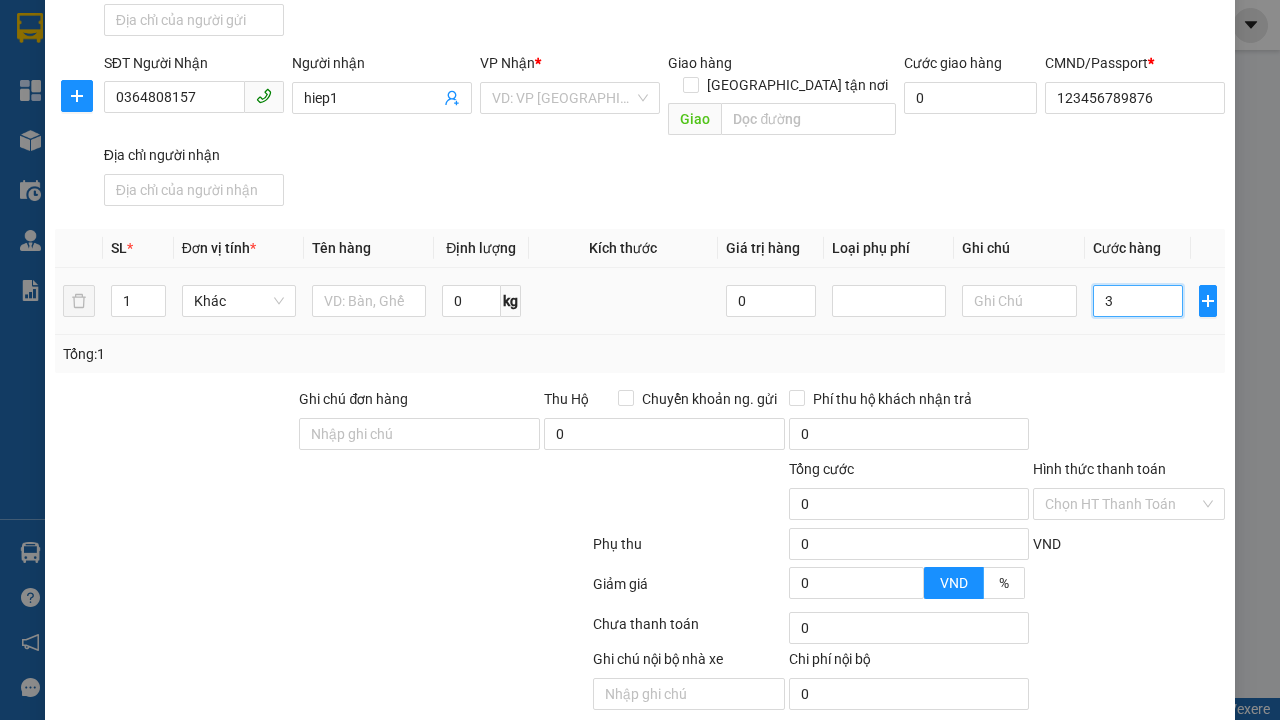 type on "3" 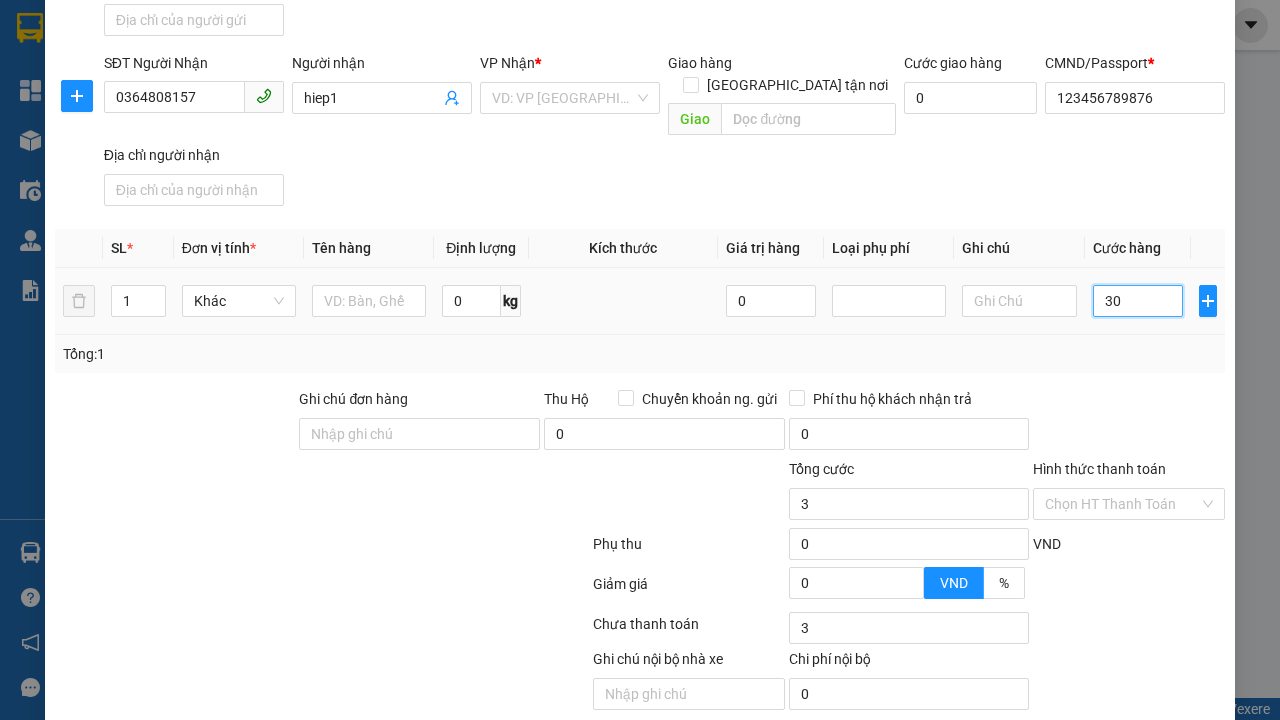 type on "300" 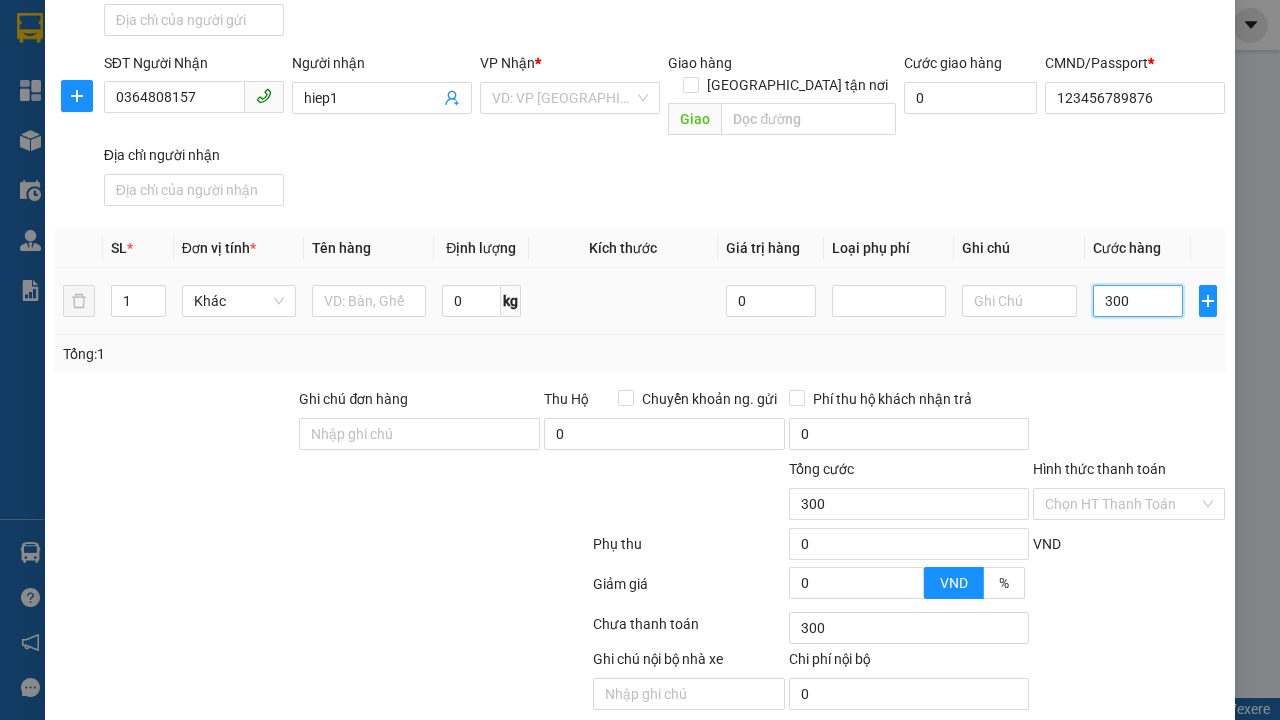 type on "3.000" 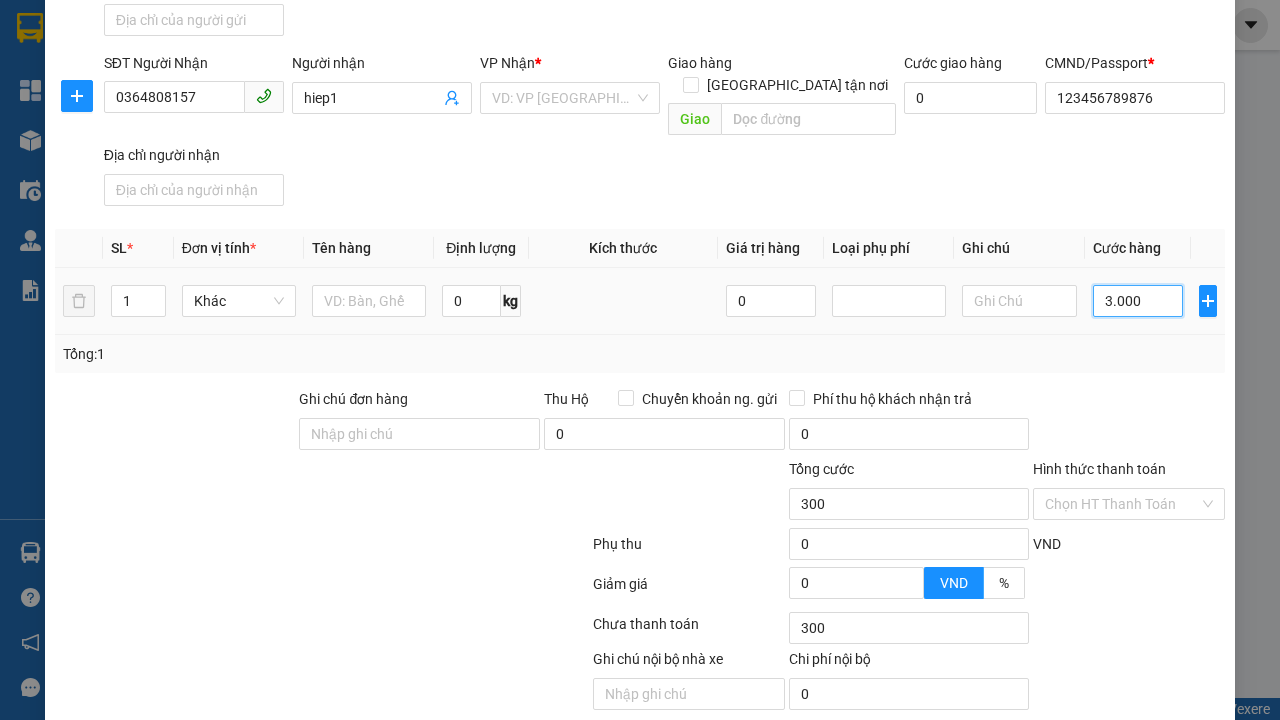 type on "3.000" 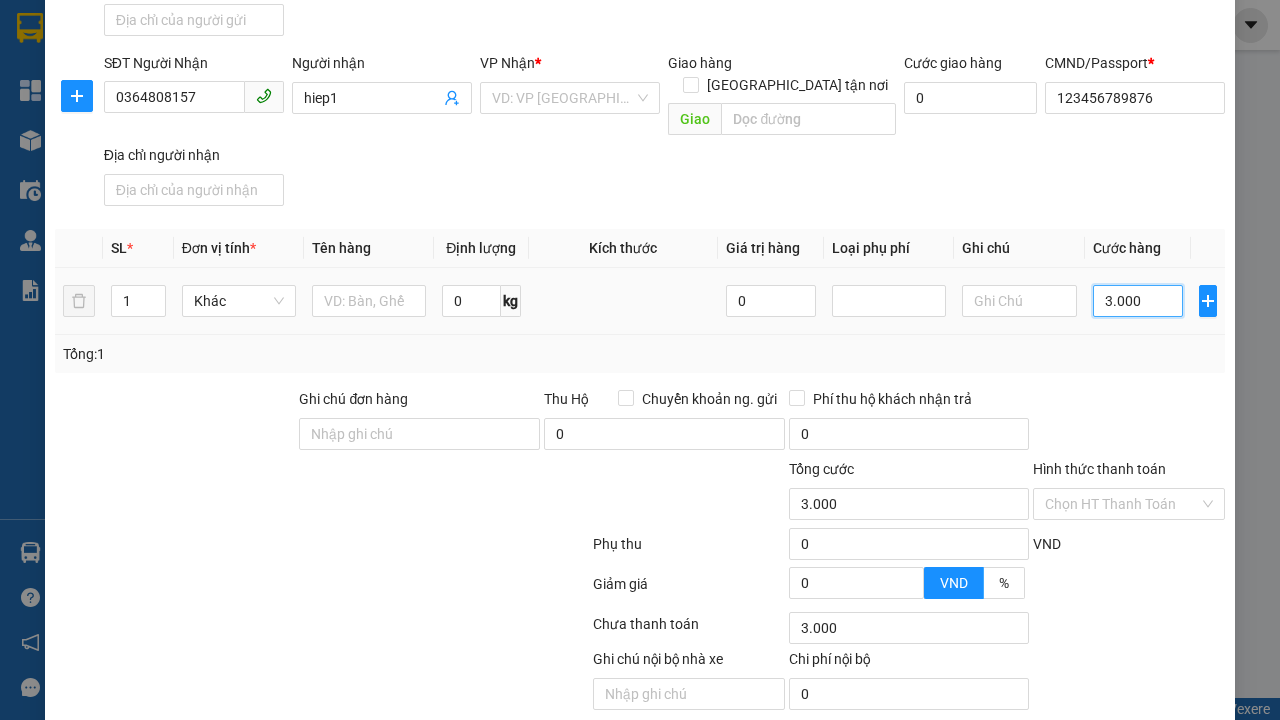 type on "30.000" 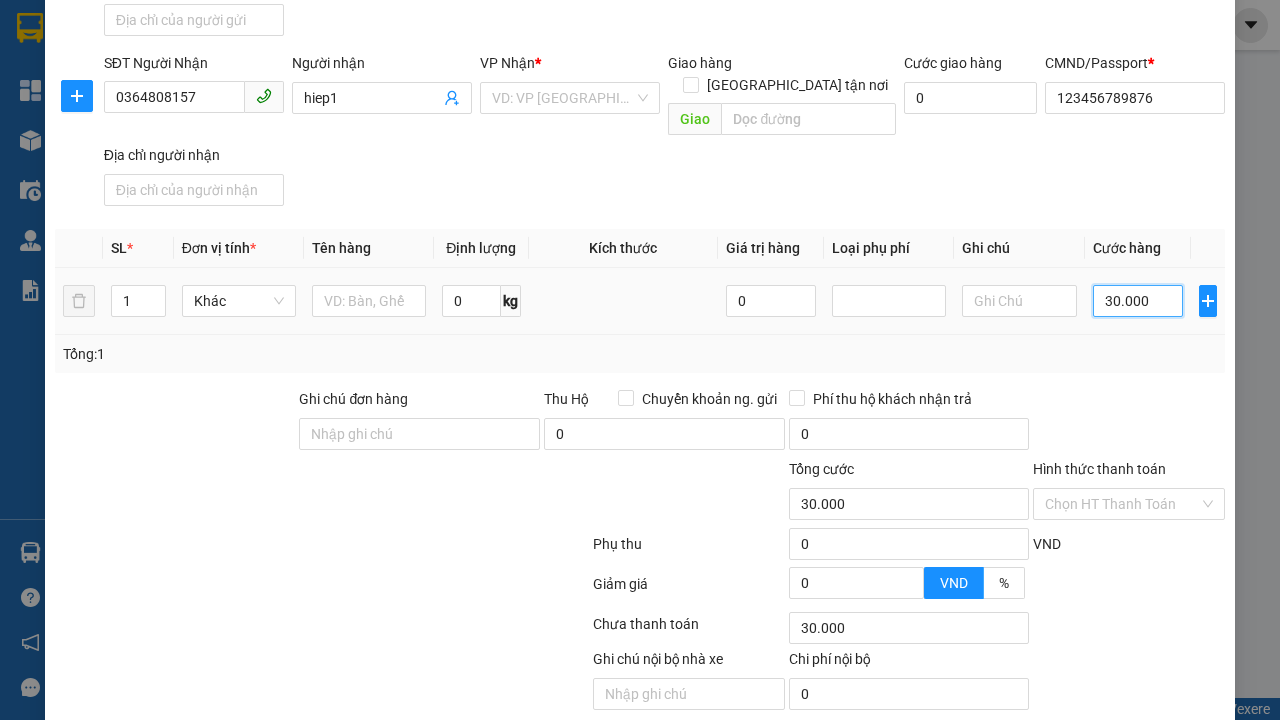 type on "300.000" 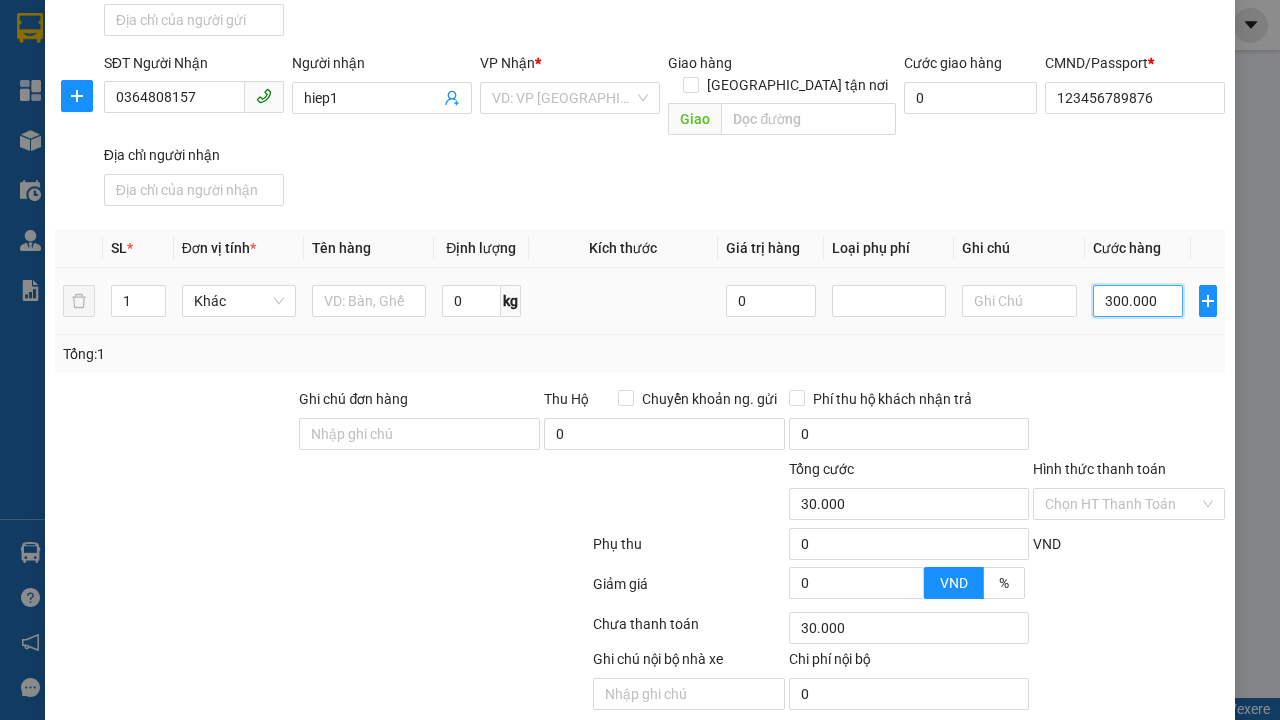 type on "300.000" 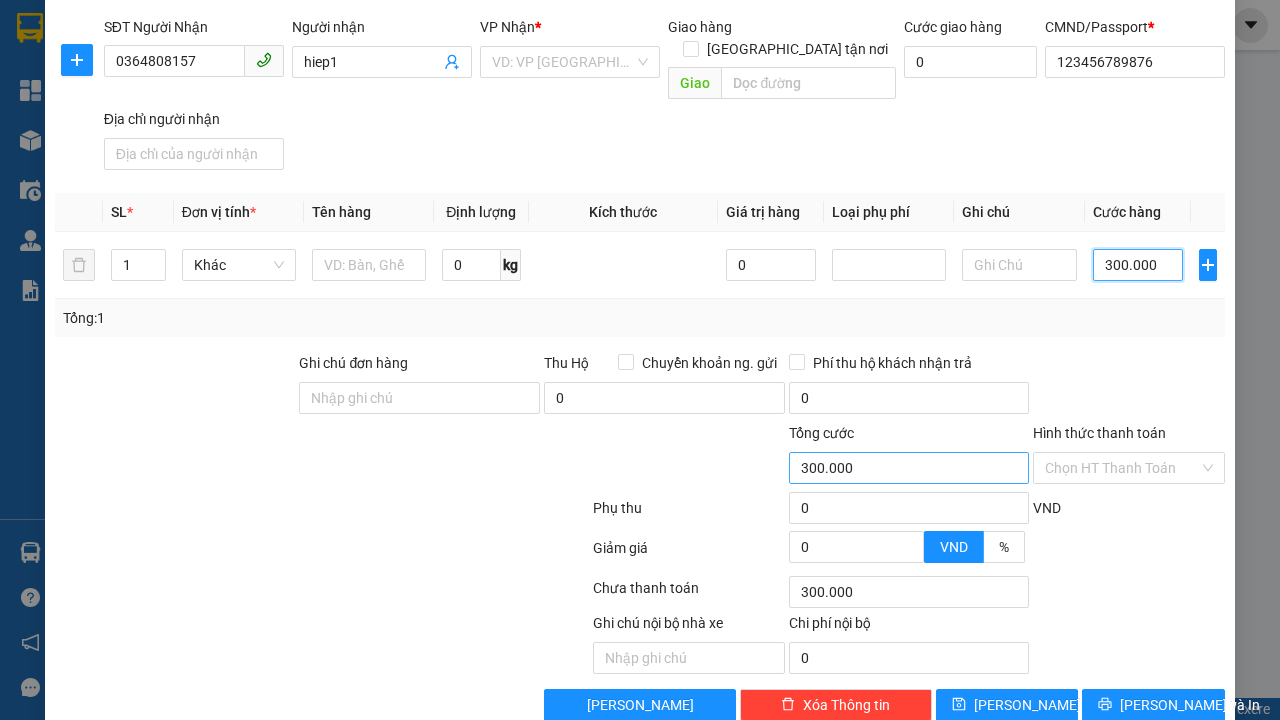 scroll, scrollTop: 454, scrollLeft: 0, axis: vertical 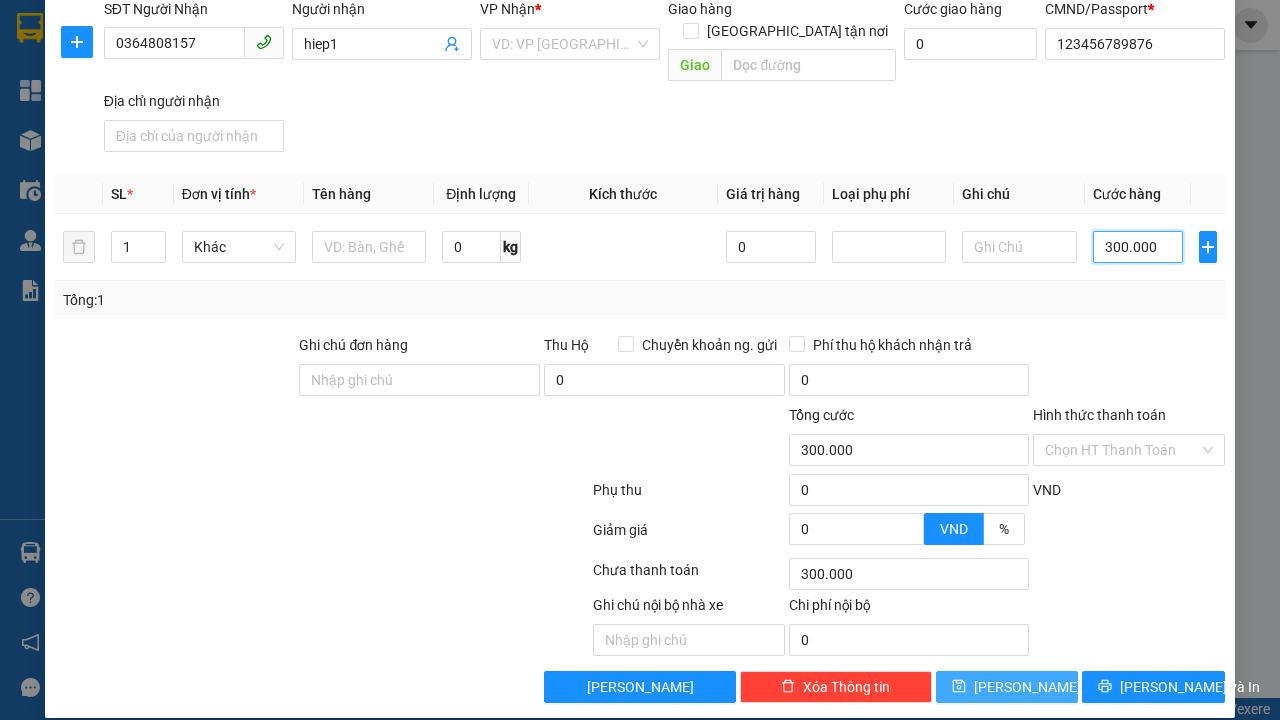 click on "[PERSON_NAME]" at bounding box center (1027, 687) 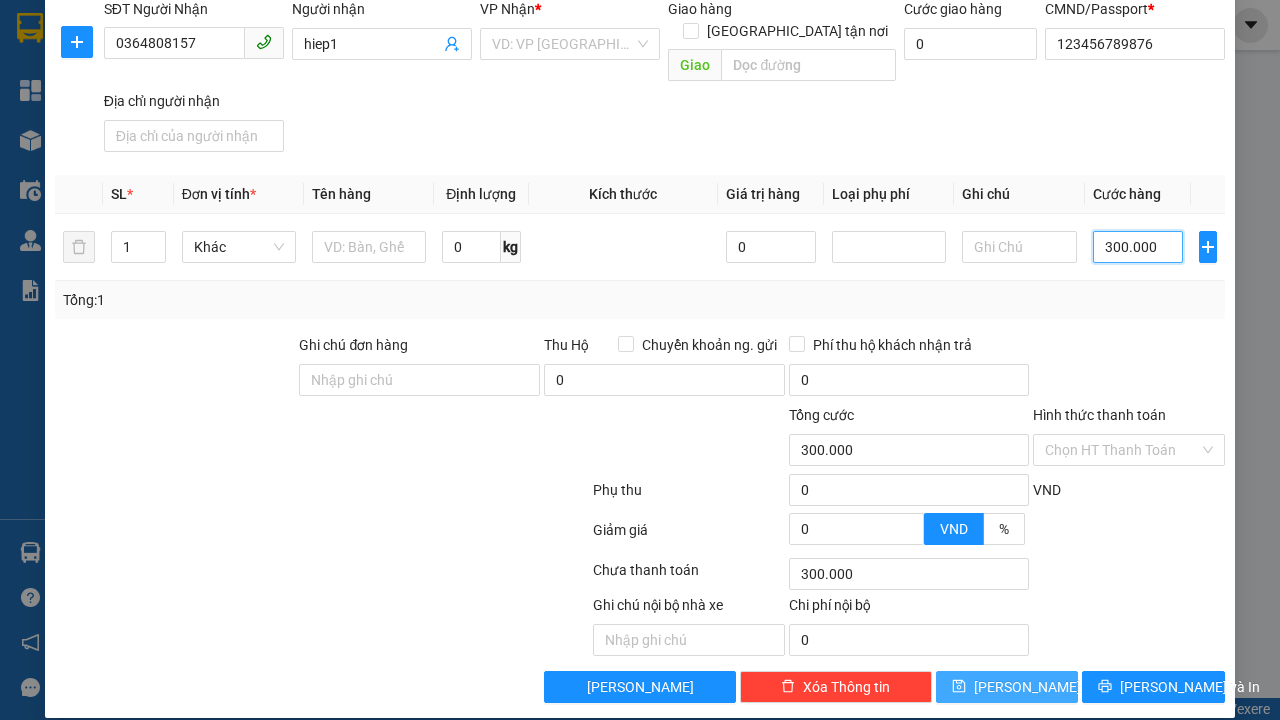 type on "300.000" 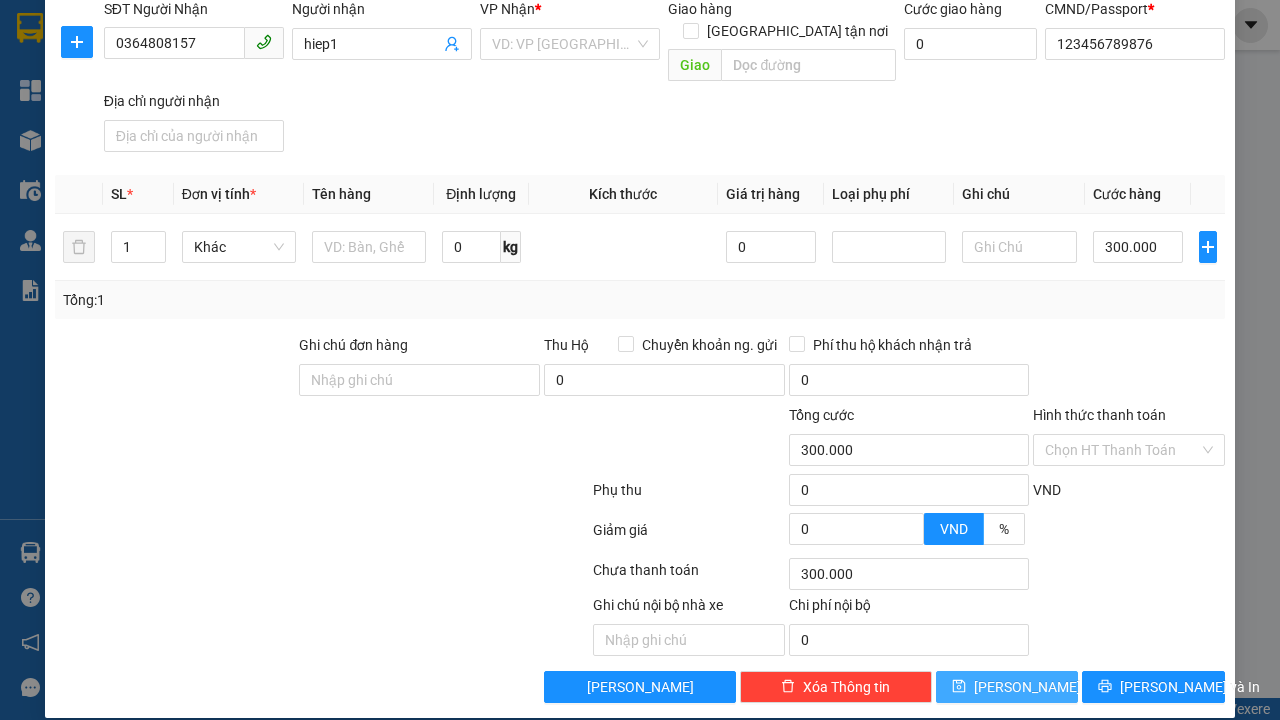 click on "[PERSON_NAME]" at bounding box center (1027, 687) 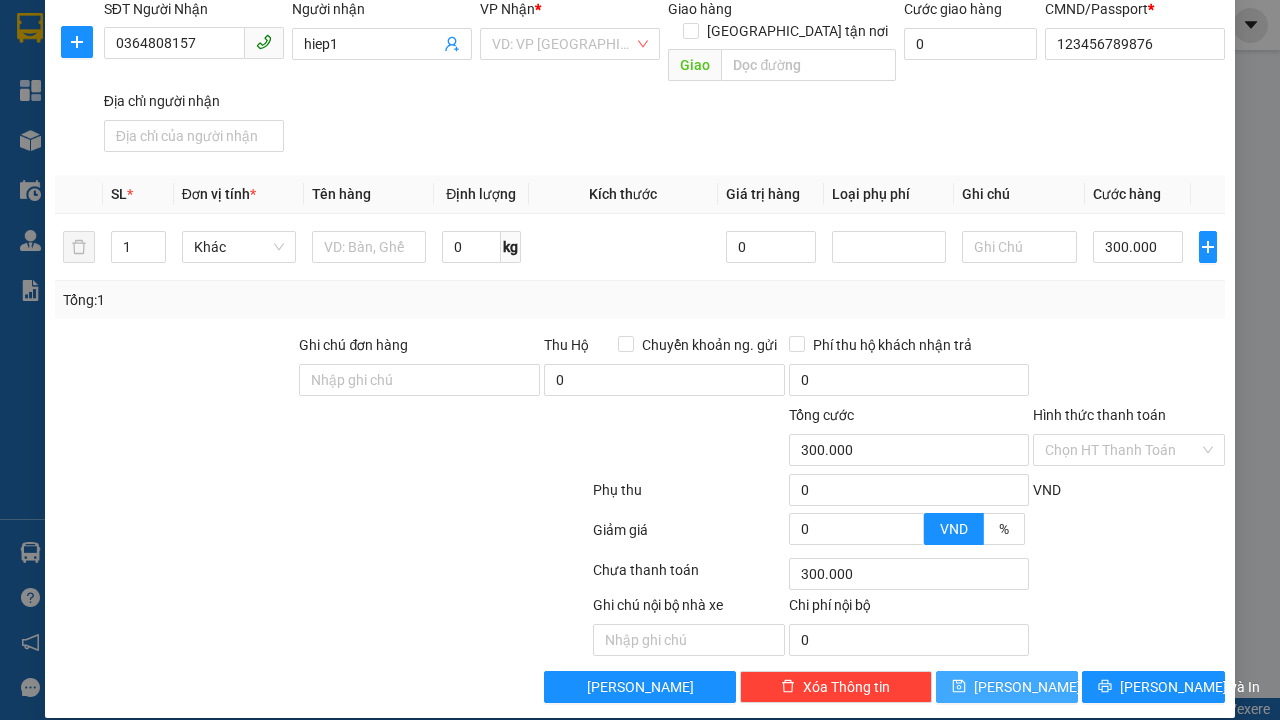 type on "294.000" 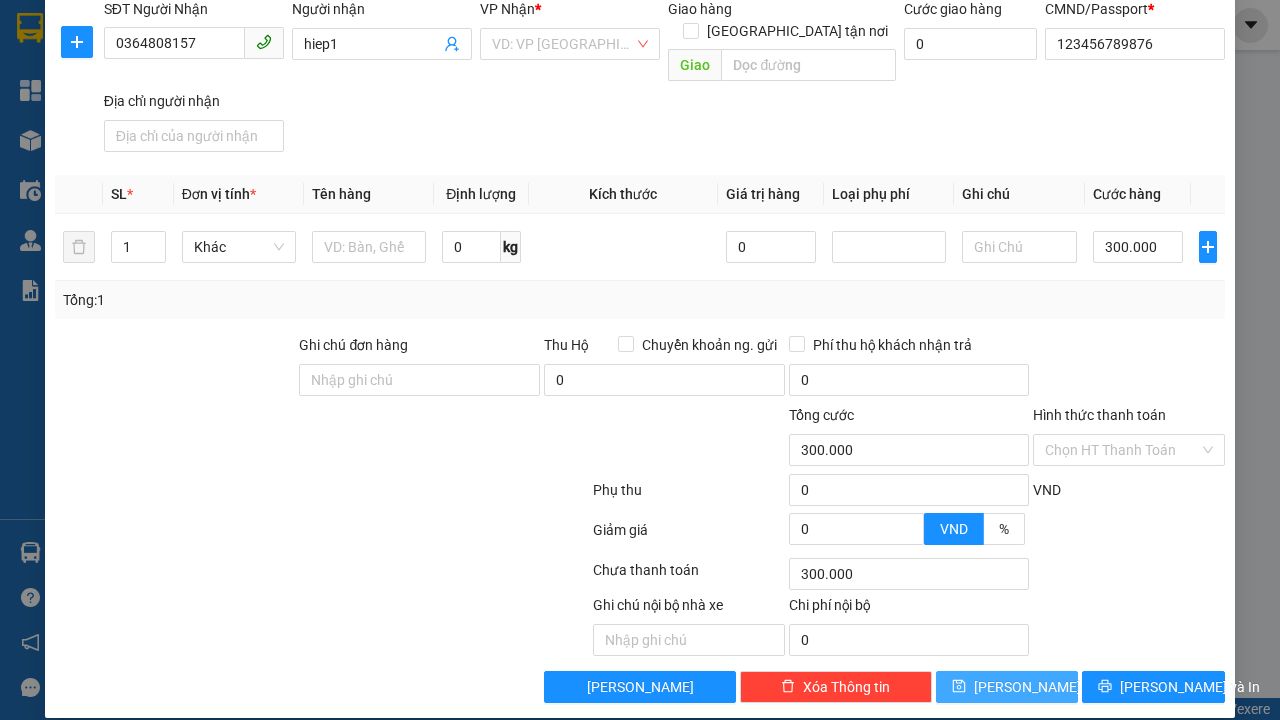 type on "2" 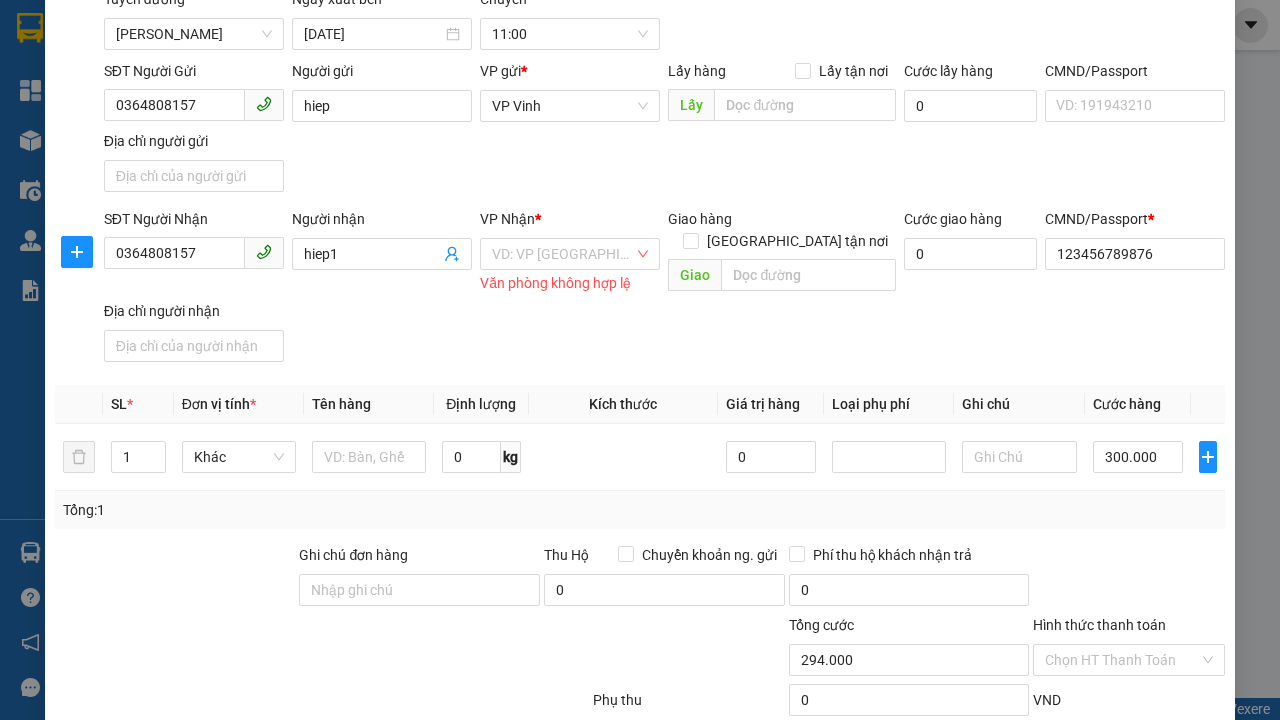 scroll, scrollTop: 0, scrollLeft: 0, axis: both 